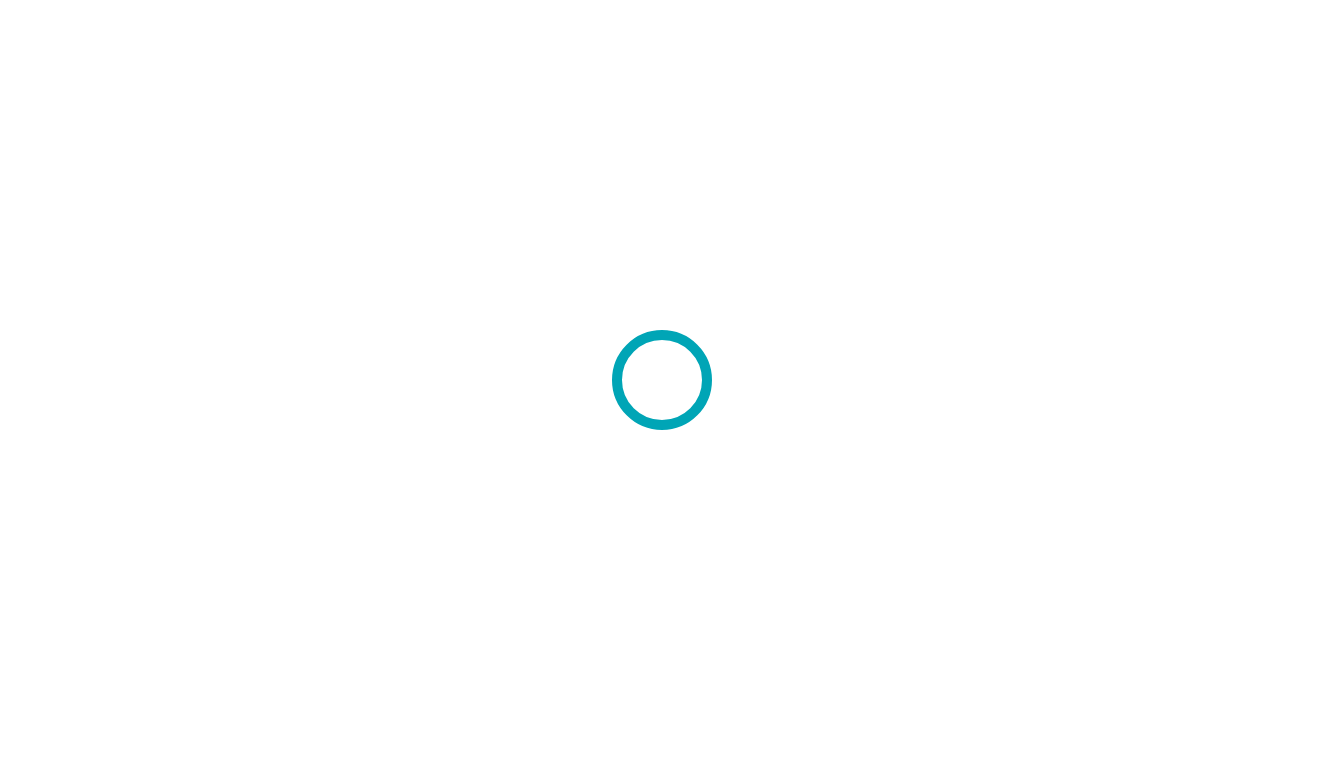 scroll, scrollTop: 0, scrollLeft: 0, axis: both 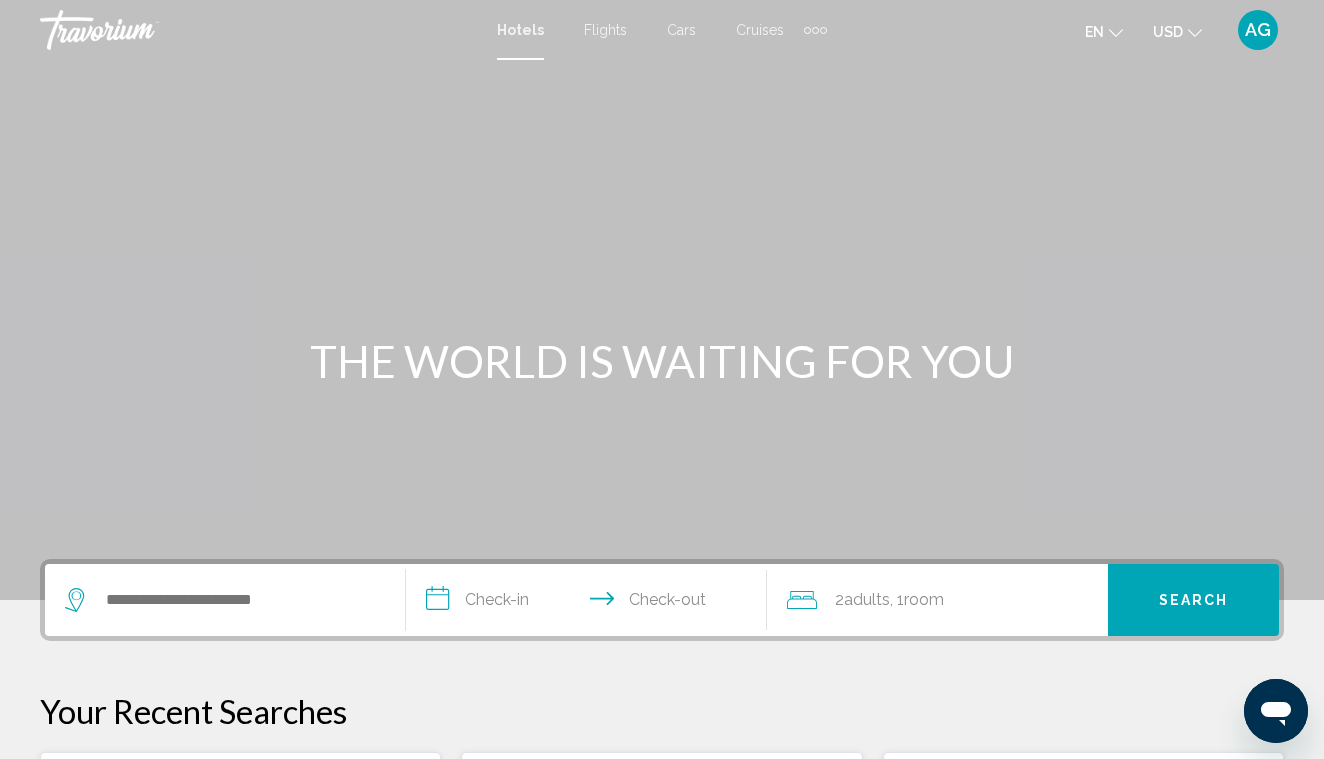 click on "USD
USD ($) MXN (Mex$) CAD (Can$) GBP (£) EUR (€) AUD (A$) NZD (NZ$) CNY (CN¥)" 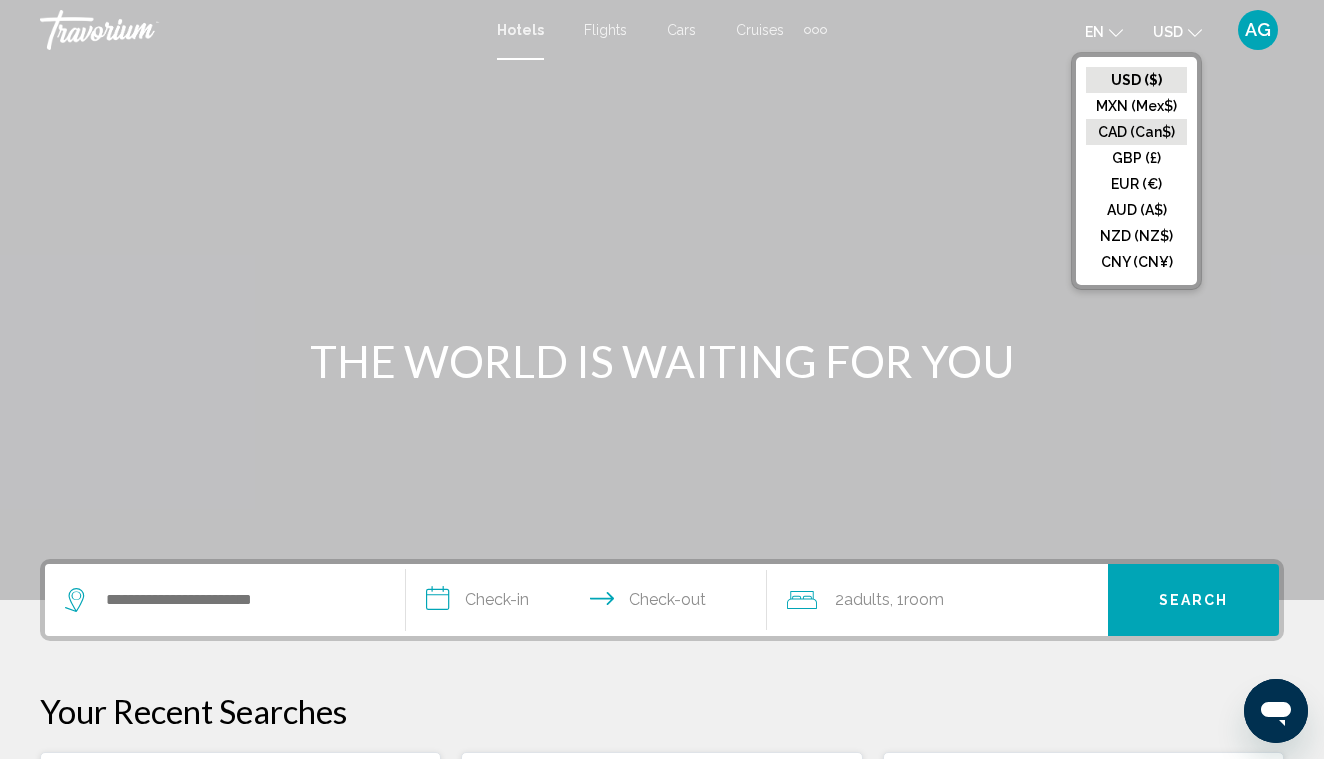click on "CAD (Can$)" 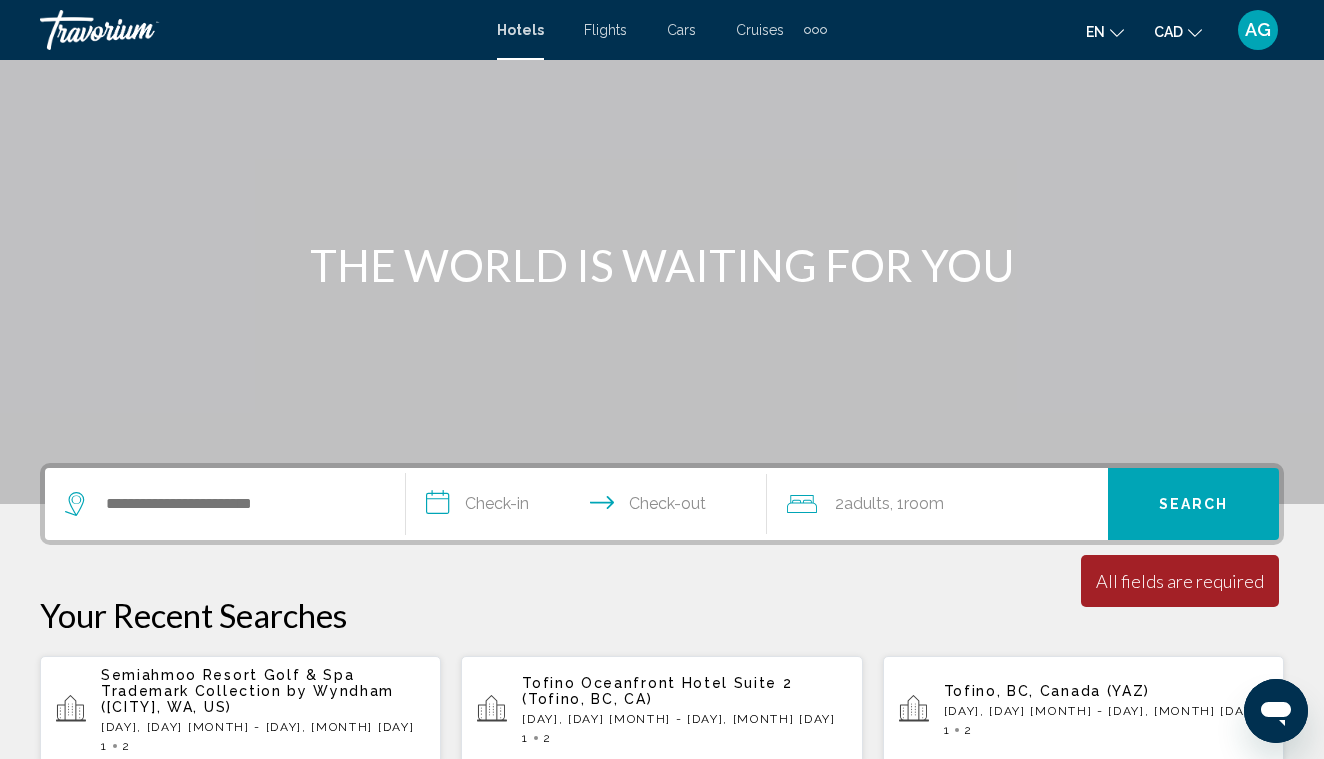 click on "**********" at bounding box center (590, 507) 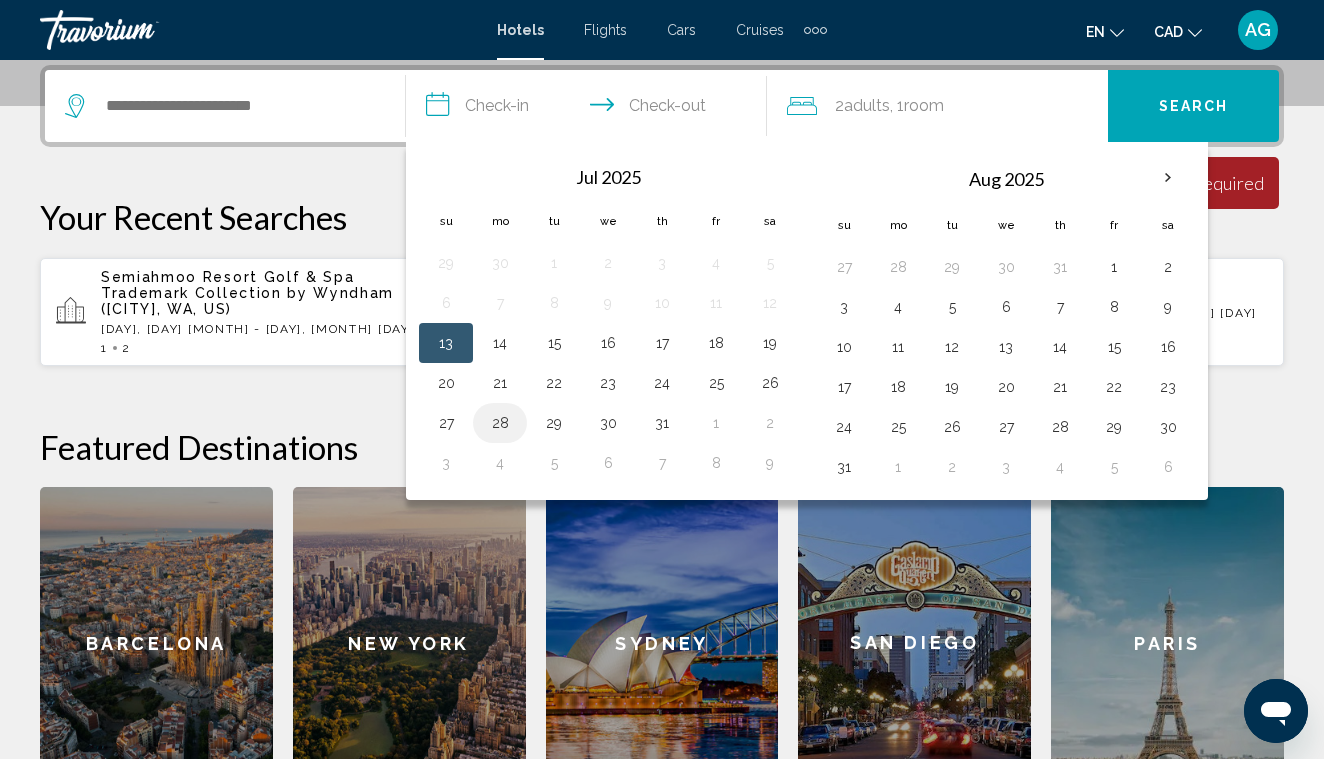 click on "28" at bounding box center (500, 423) 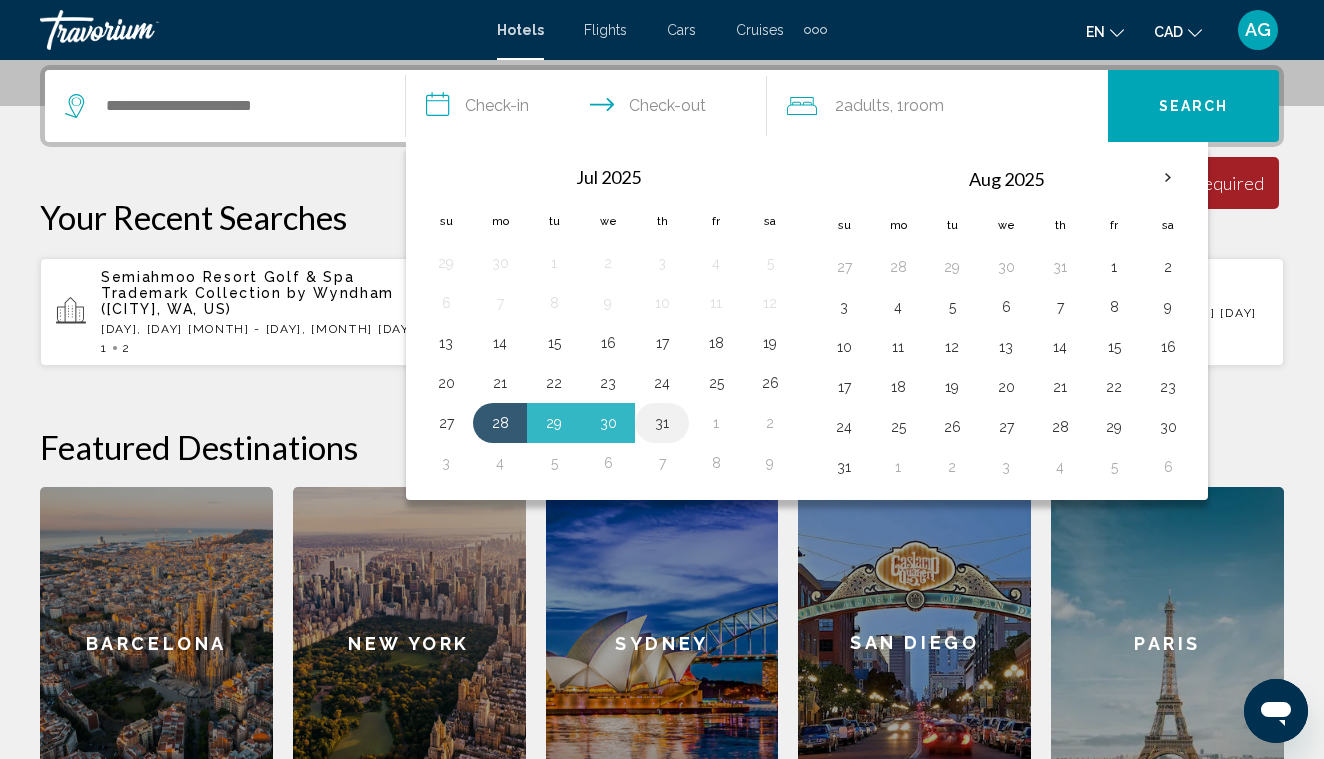 click on "31" at bounding box center [662, 423] 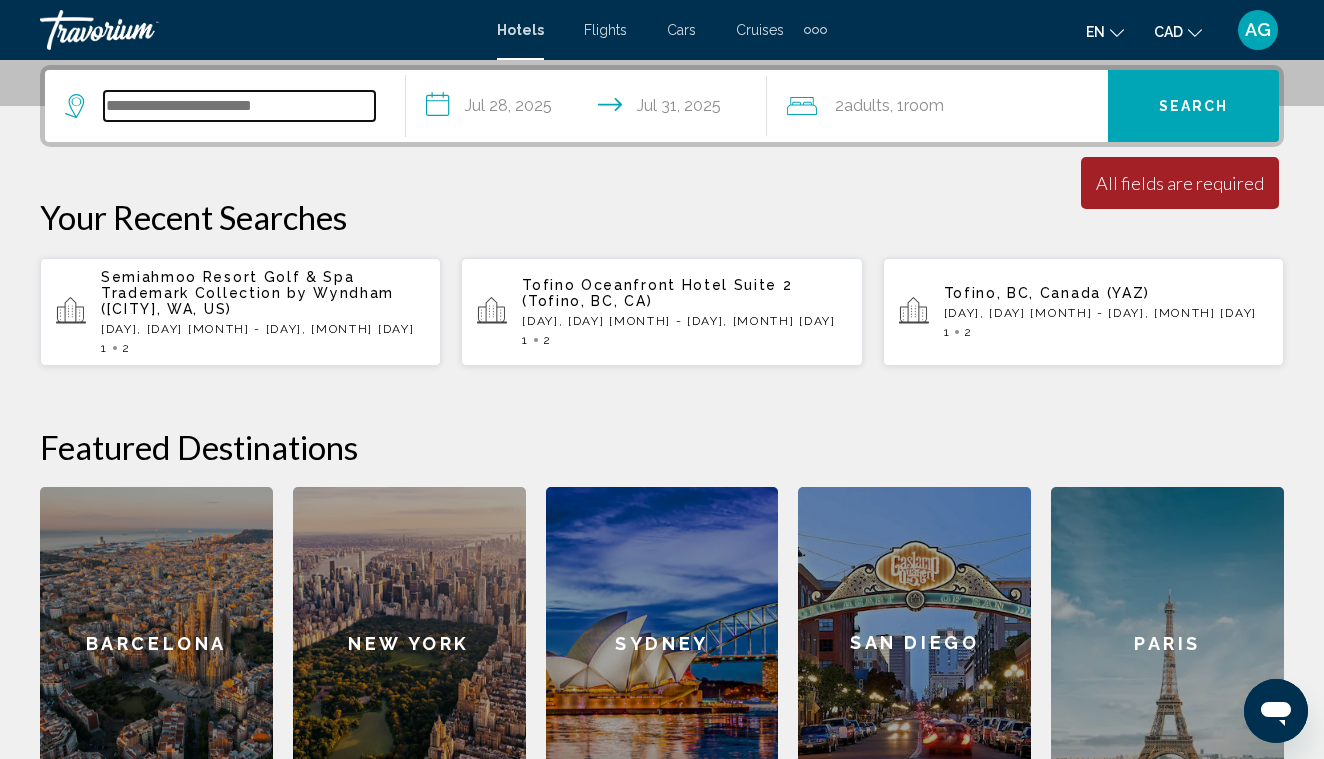click at bounding box center [239, 106] 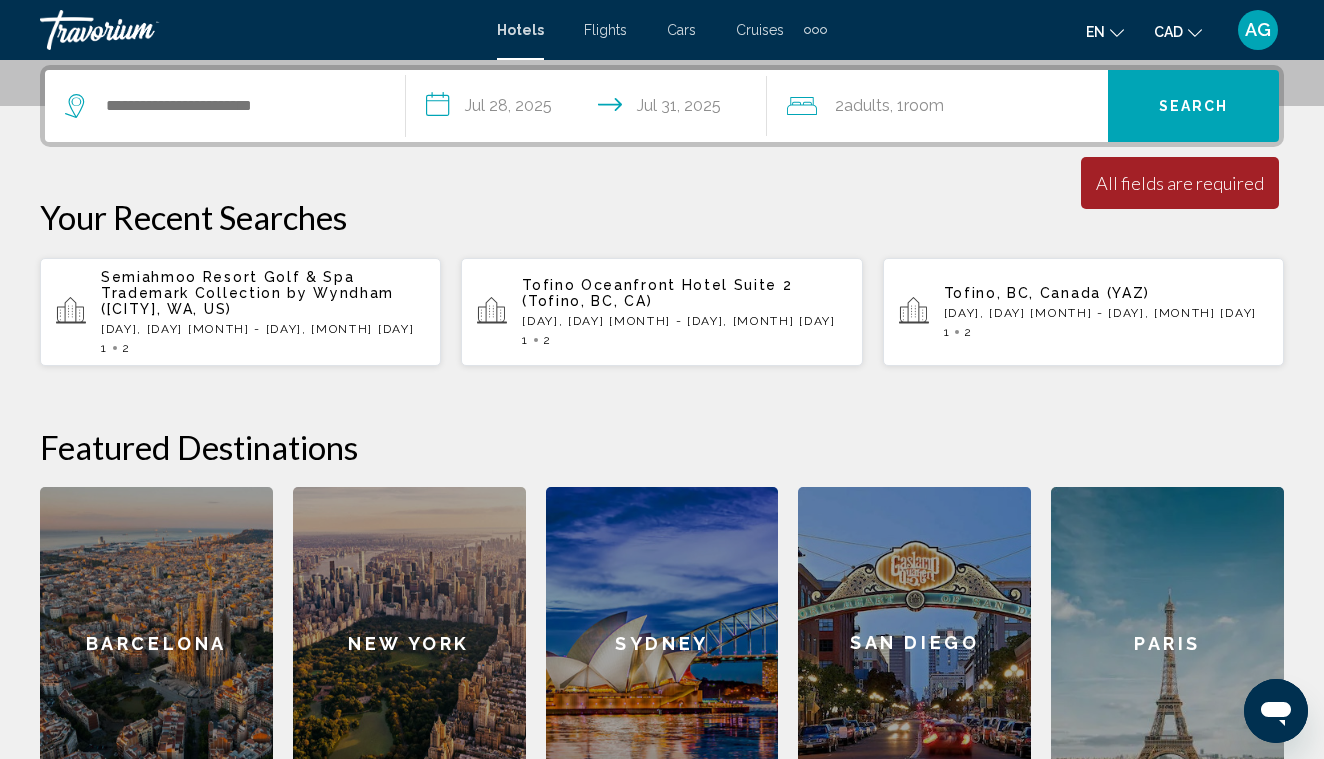 click on "Semiahmoo Resort Golf & Spa Trademark Collection by Wyndham ([CITY], WA, US)" at bounding box center (247, 293) 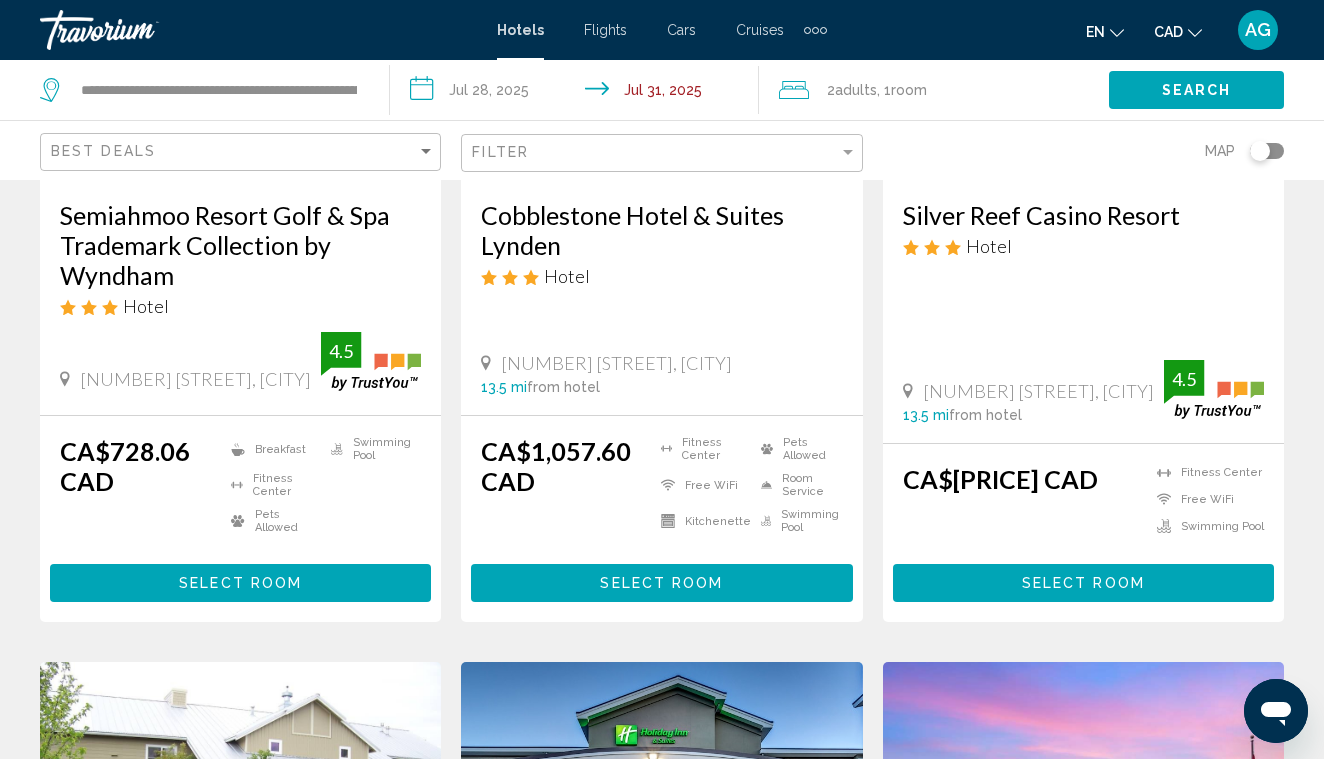 scroll, scrollTop: 336, scrollLeft: 0, axis: vertical 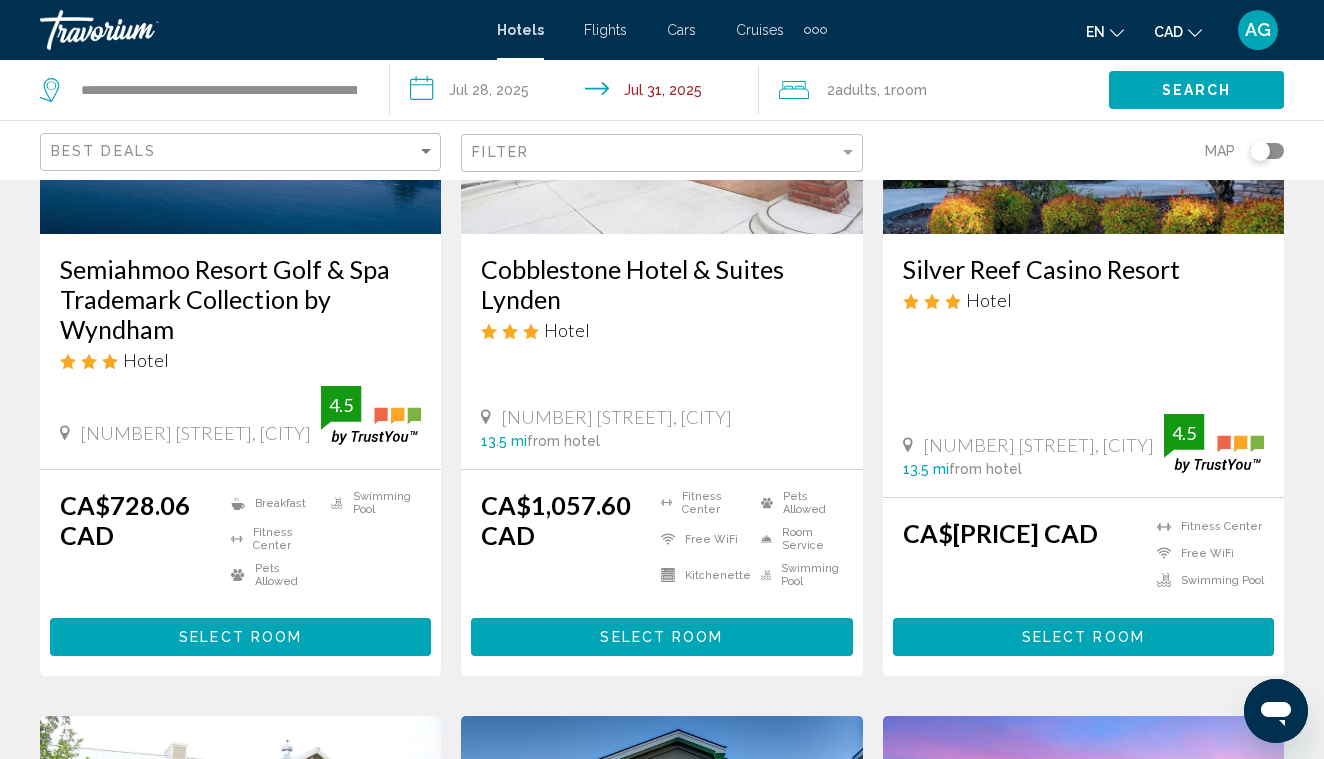 click on "Semiahmoo Resort Golf & Spa Trademark Collection by Wyndham" at bounding box center (240, 299) 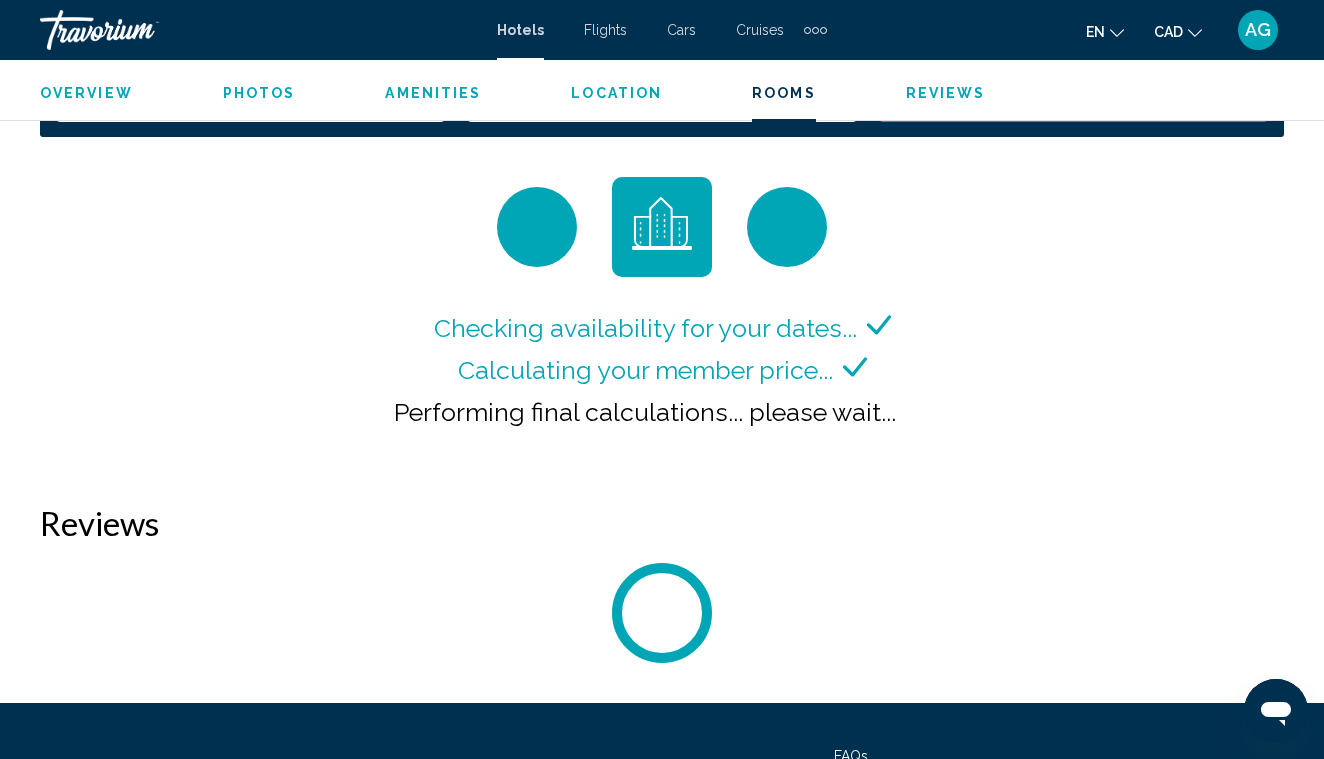 scroll, scrollTop: 2972, scrollLeft: 0, axis: vertical 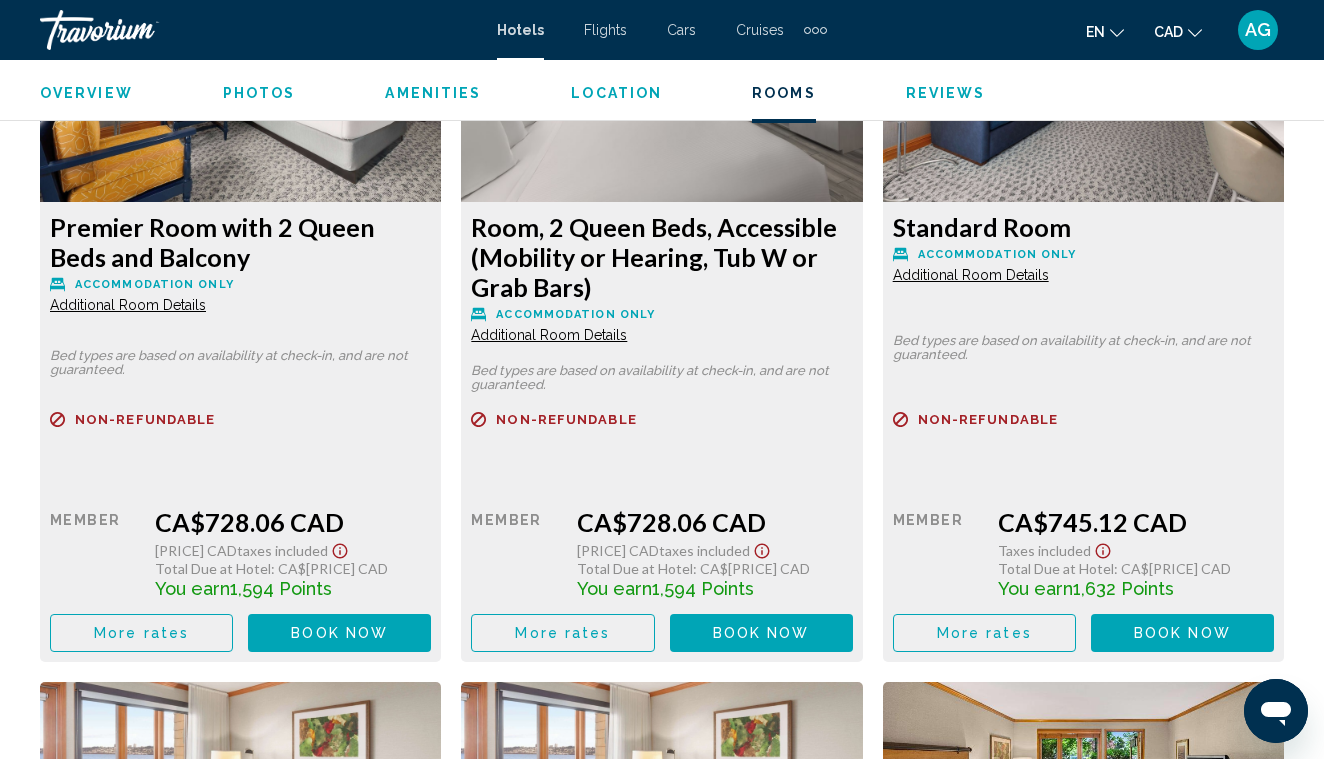click 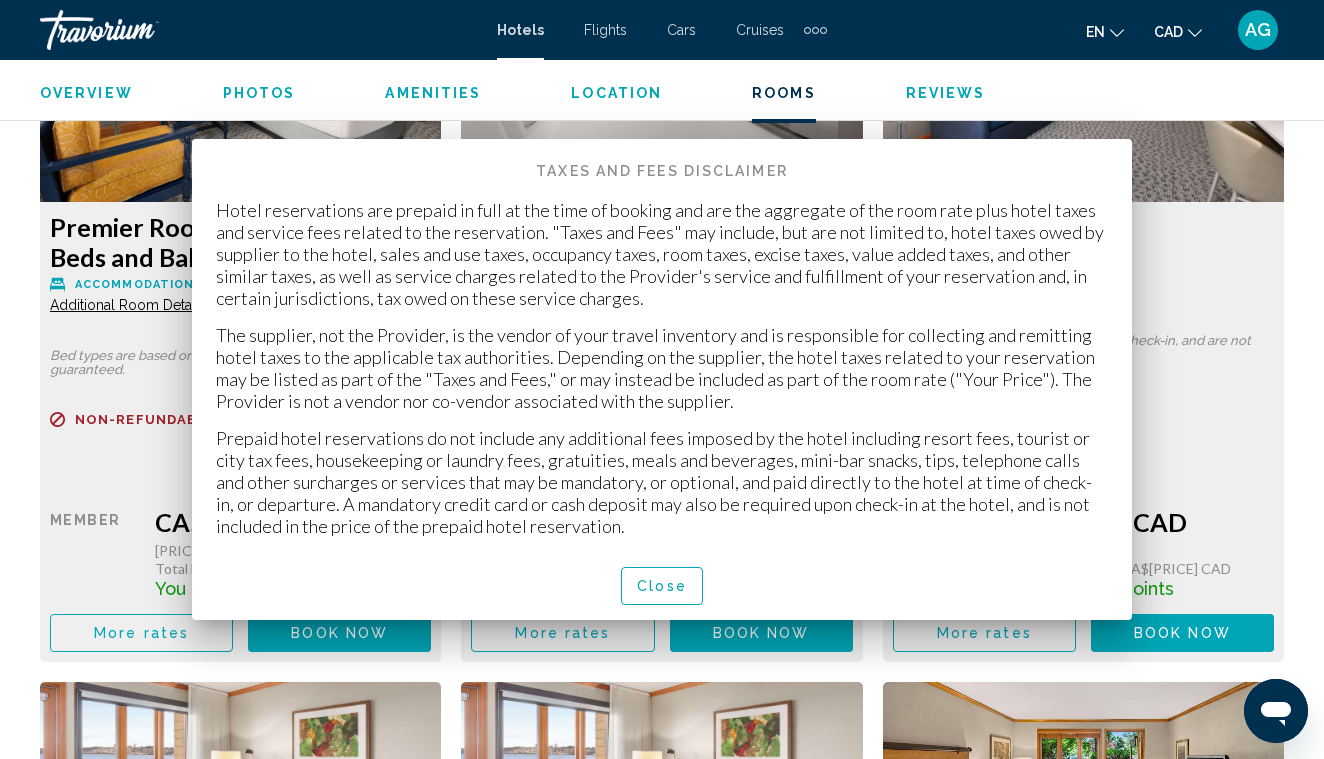 scroll, scrollTop: 0, scrollLeft: 0, axis: both 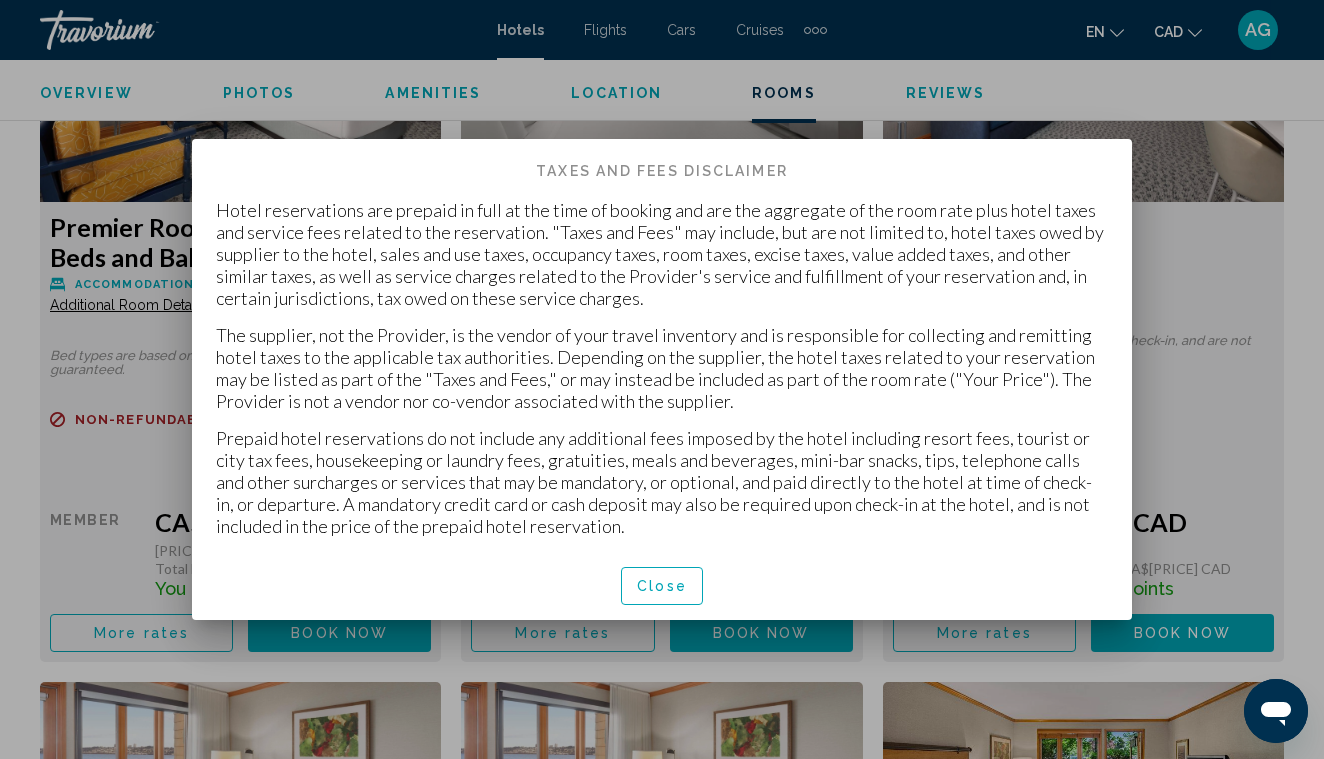 click at bounding box center [662, 379] 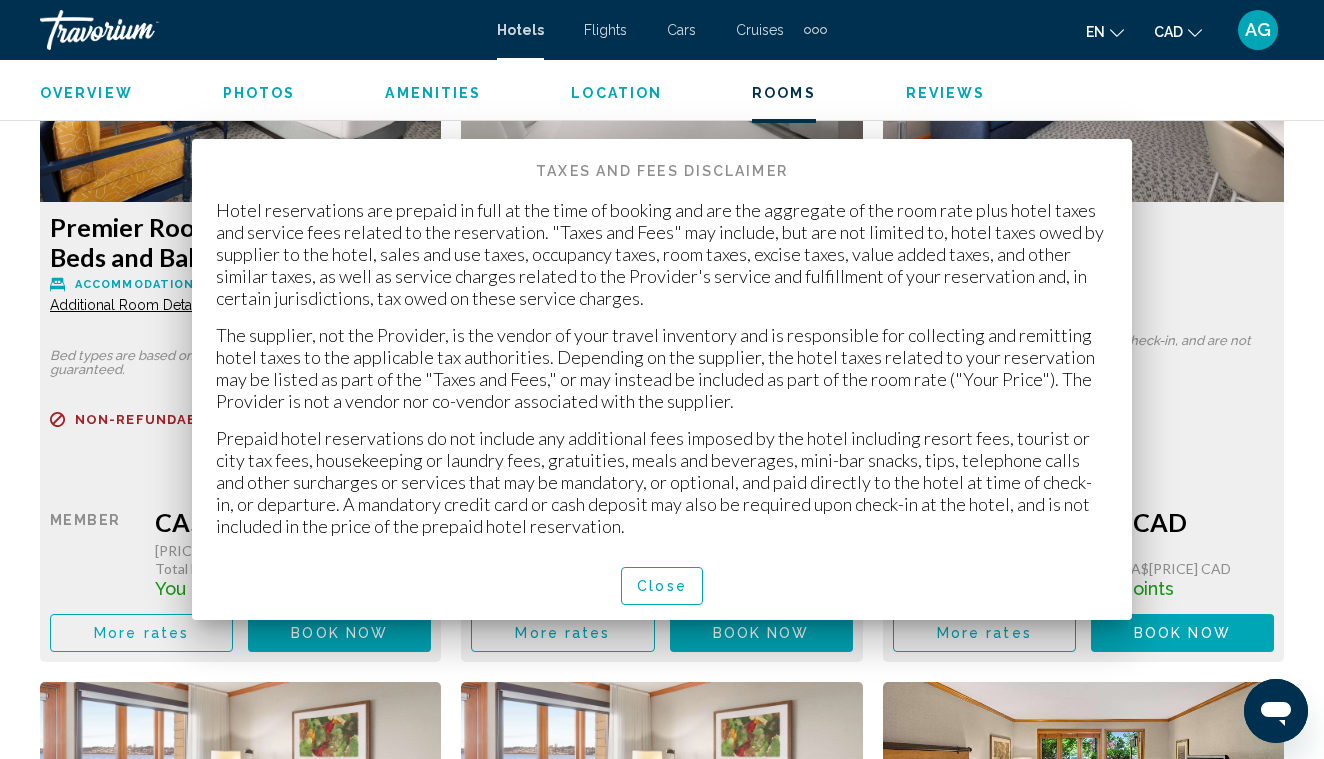 scroll, scrollTop: 3929, scrollLeft: 0, axis: vertical 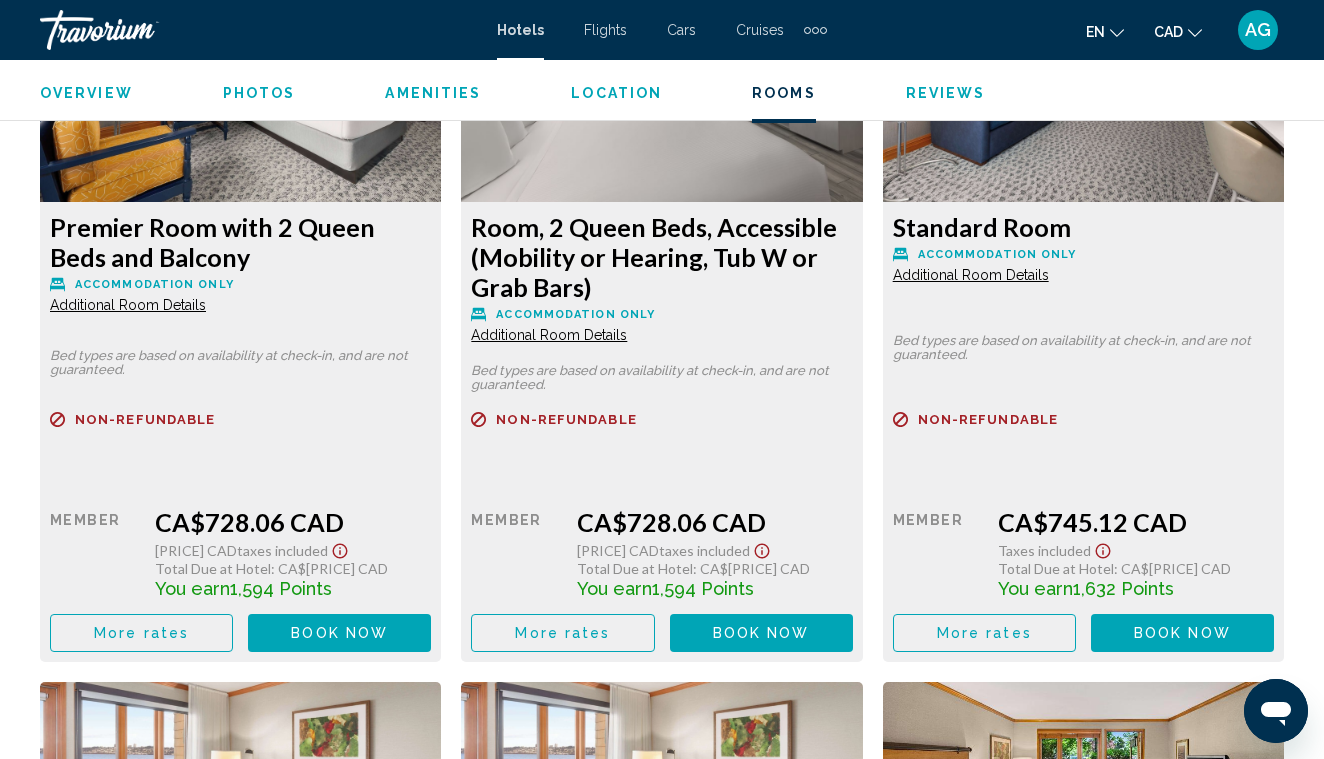 click on "Book now" at bounding box center (339, -96) 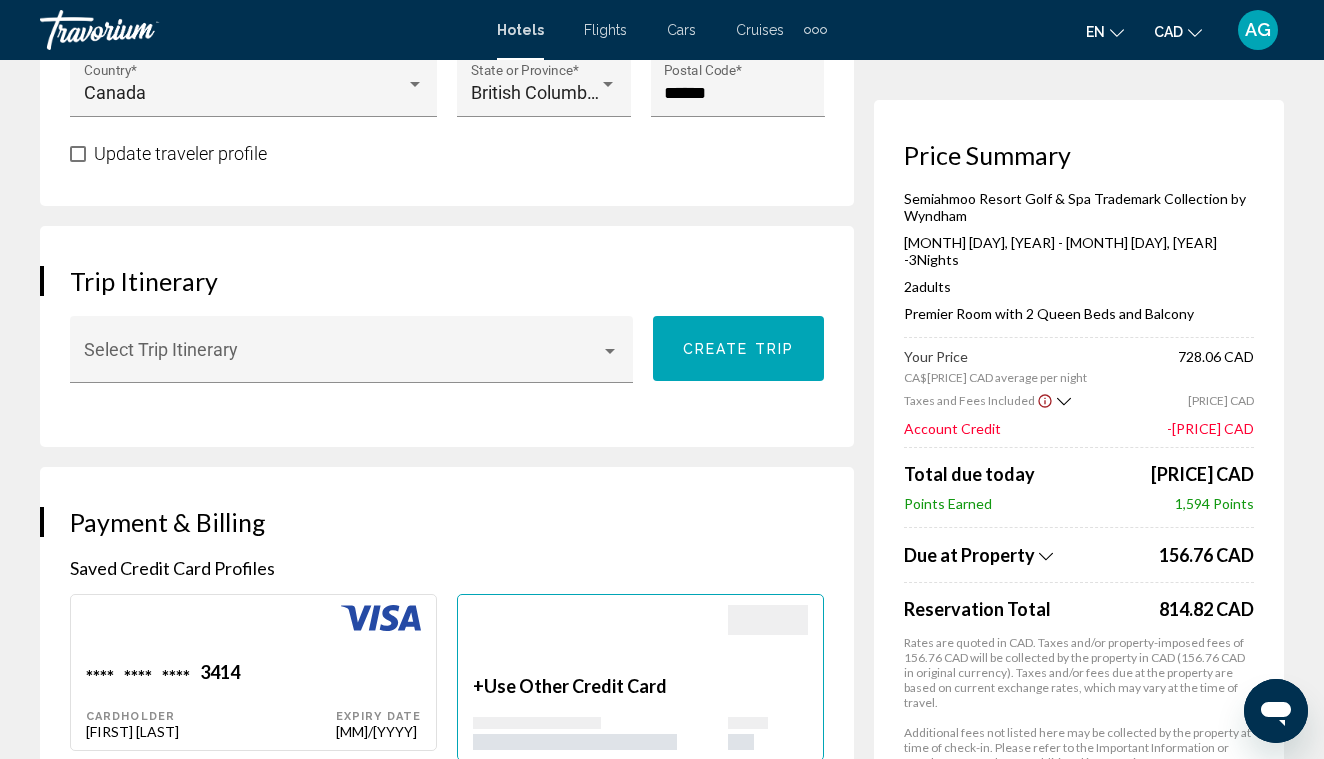 scroll, scrollTop: 1156, scrollLeft: 0, axis: vertical 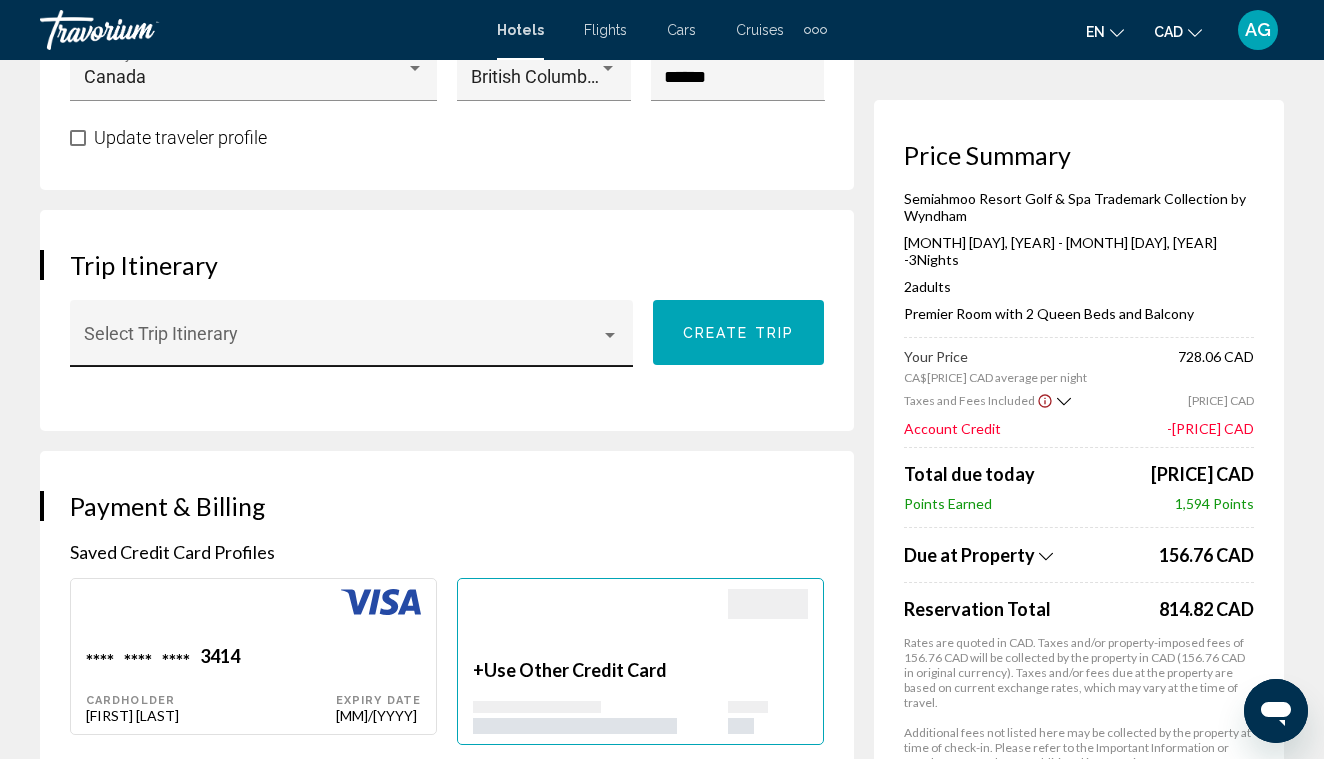 click on "Select Trip Itinerary" at bounding box center (352, 340) 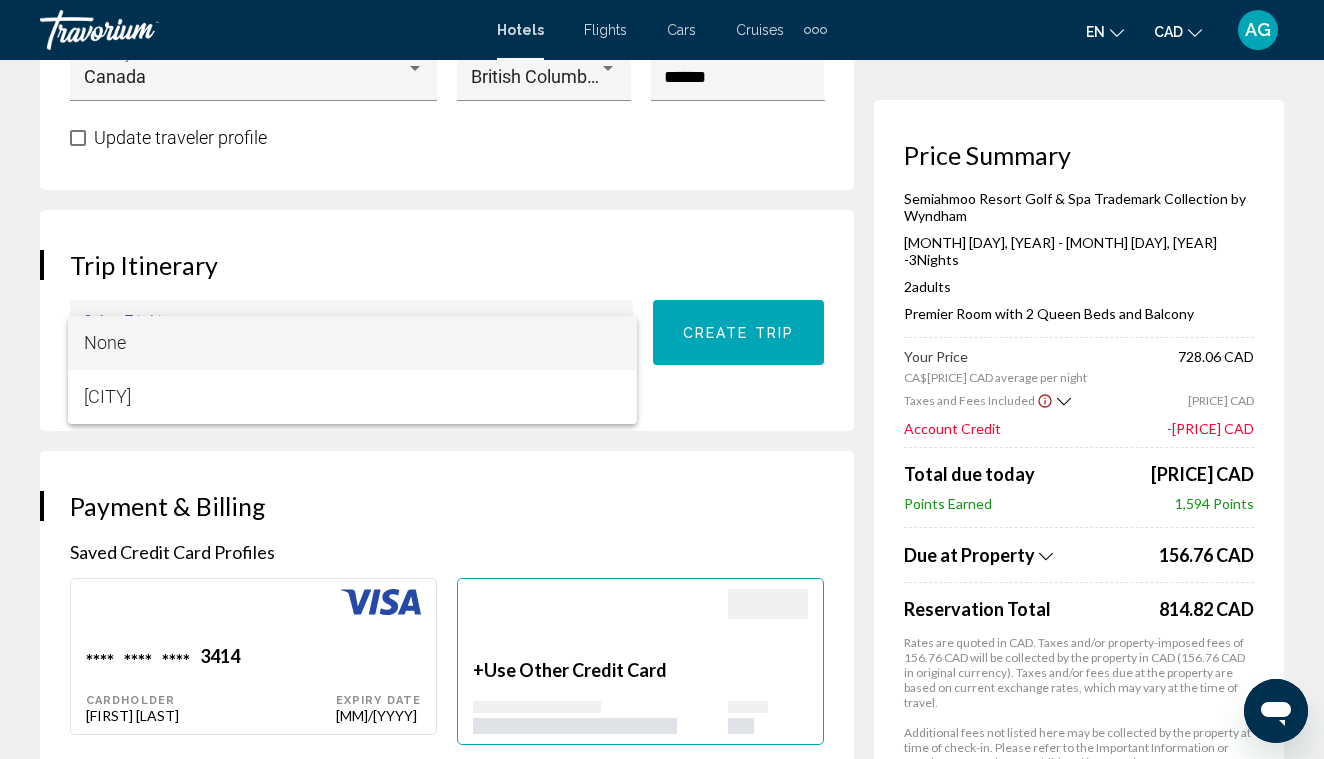 click at bounding box center (662, 379) 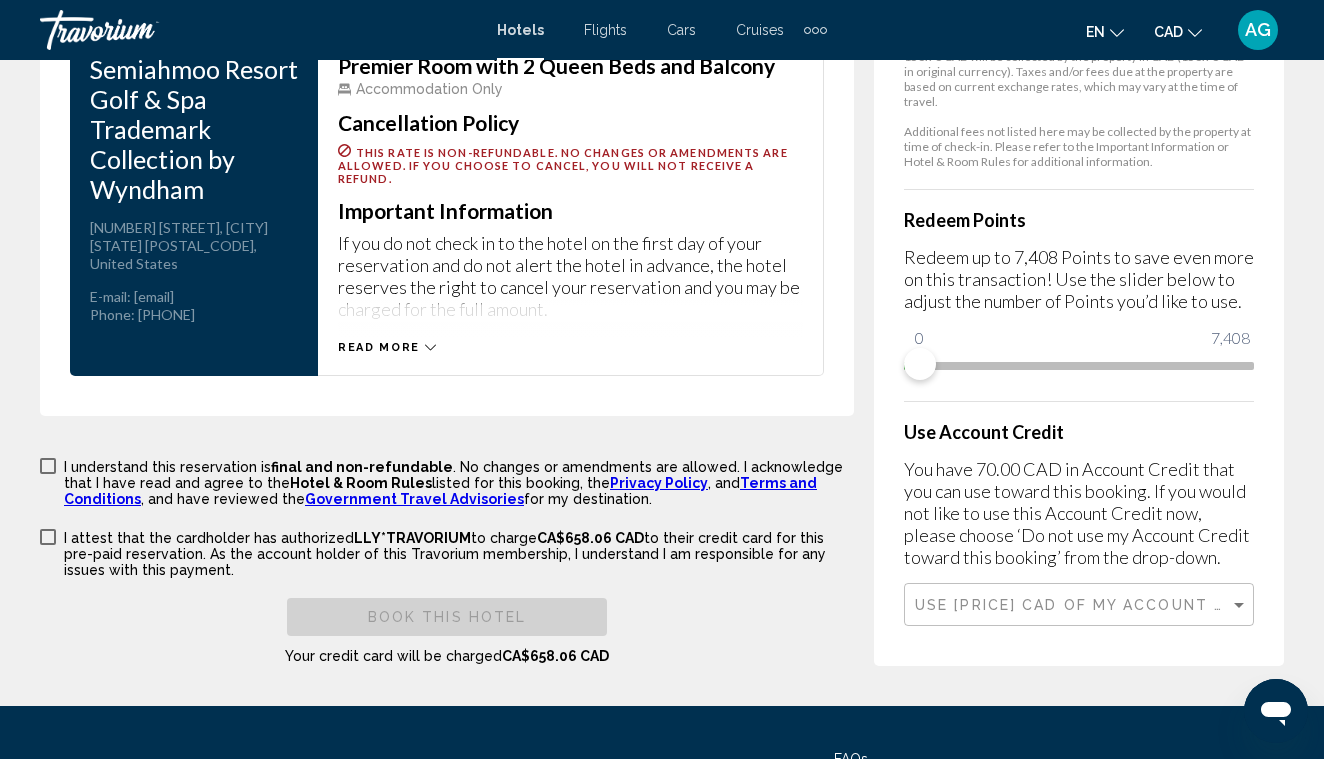 scroll, scrollTop: 2860, scrollLeft: 0, axis: vertical 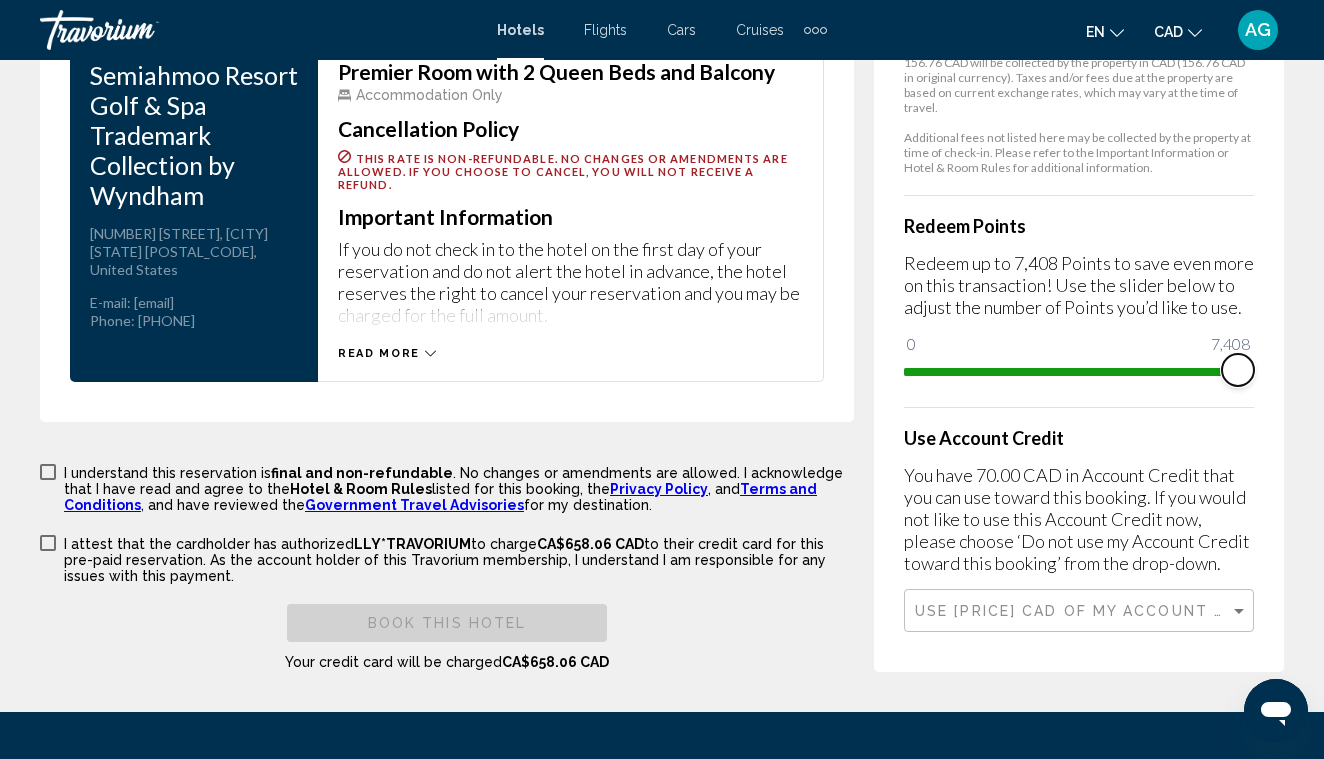 drag, startPoint x: 922, startPoint y: 342, endPoint x: 1253, endPoint y: 329, distance: 331.2552 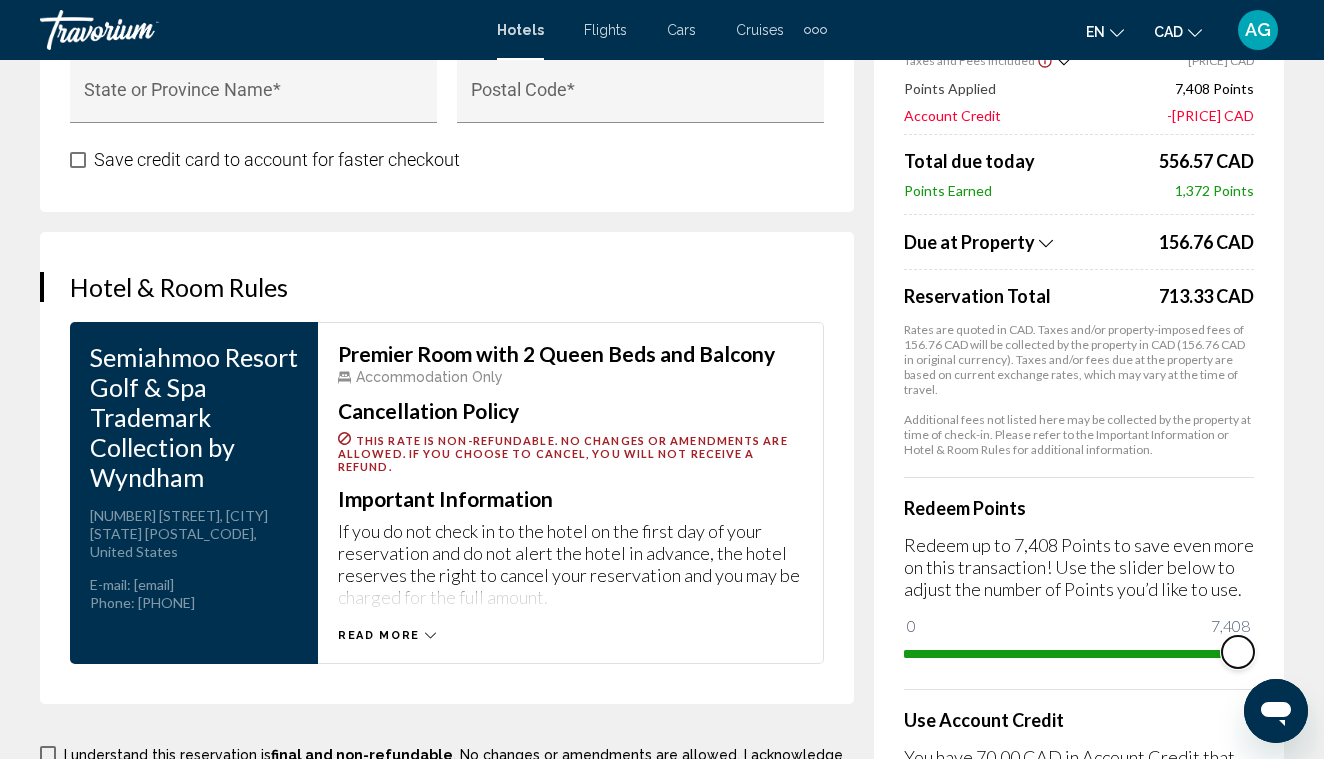 scroll, scrollTop: 2774, scrollLeft: 0, axis: vertical 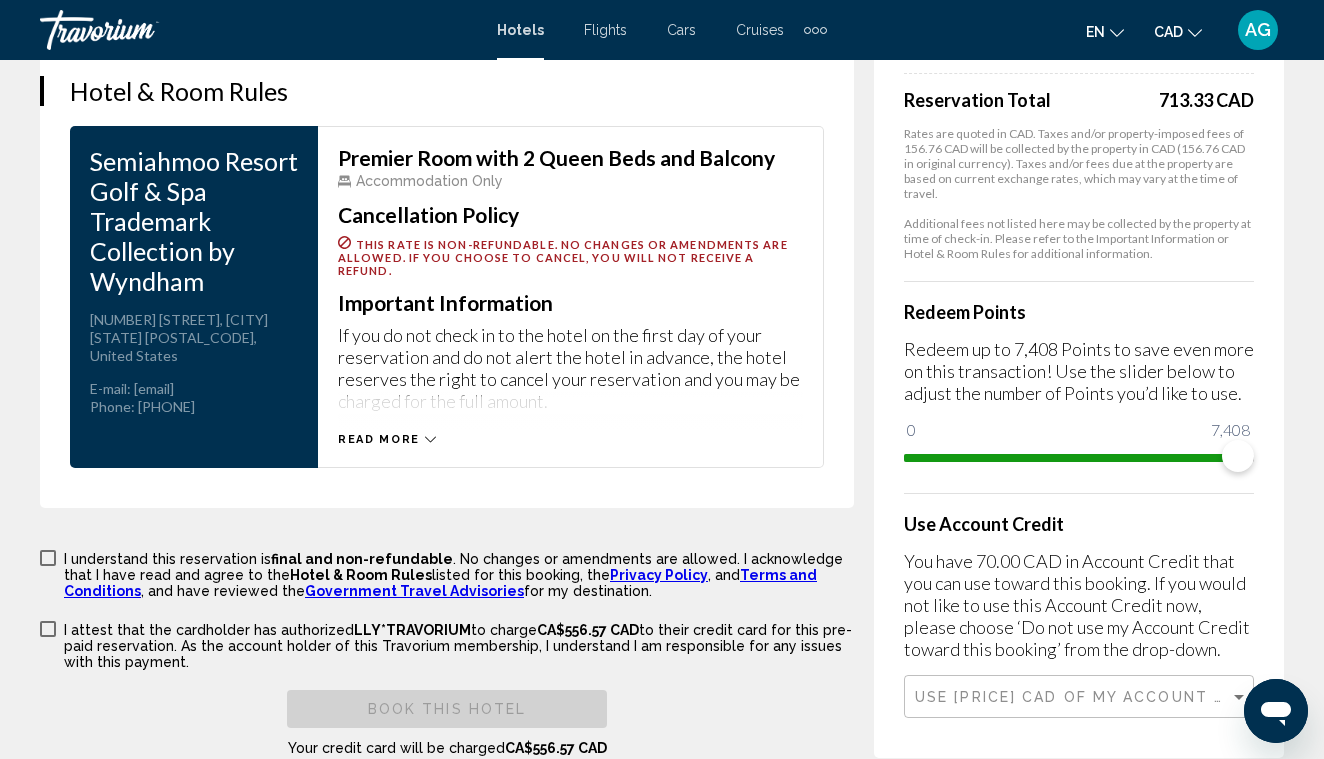 click on "Price Summary Semiahmoo Resort Golf & Spa Trademark Collection by Wyndham [MONTH] [DAY], [YEAR] - [MONTH] [DAY], [YEAR] - 3 Night Nights 2 Adult Adults , 0 Child Children ( ages ) Premier Room with 2 Queen Beds and Balcony Your Price CA$242.69 CAD average per night 728.06 CAD Taxes and Fees Included 72.66 CAD Points Applied 7,408 Points Account Credit -70.00 CAD Total due today 556.57 CAD Points Earned 1,372 Points Due at Property 156.76 CAD Reservation Total 713.33 CAD Rates are quoted in CAD. Taxes and/or property-imposed fees of 156.76 CAD will be collected by the property in CAD (156.76 CAD in original currency). Taxes and/or fees due at the property are based on current exchange rates, which may vary at the time of travel. Additional fees not listed here may be collected by the property at time of check-in. Please refer to the Important Information or Hotel & Room Rules for additional information. Redeem Points 0 7,408 7,408" at bounding box center [1079, 161] 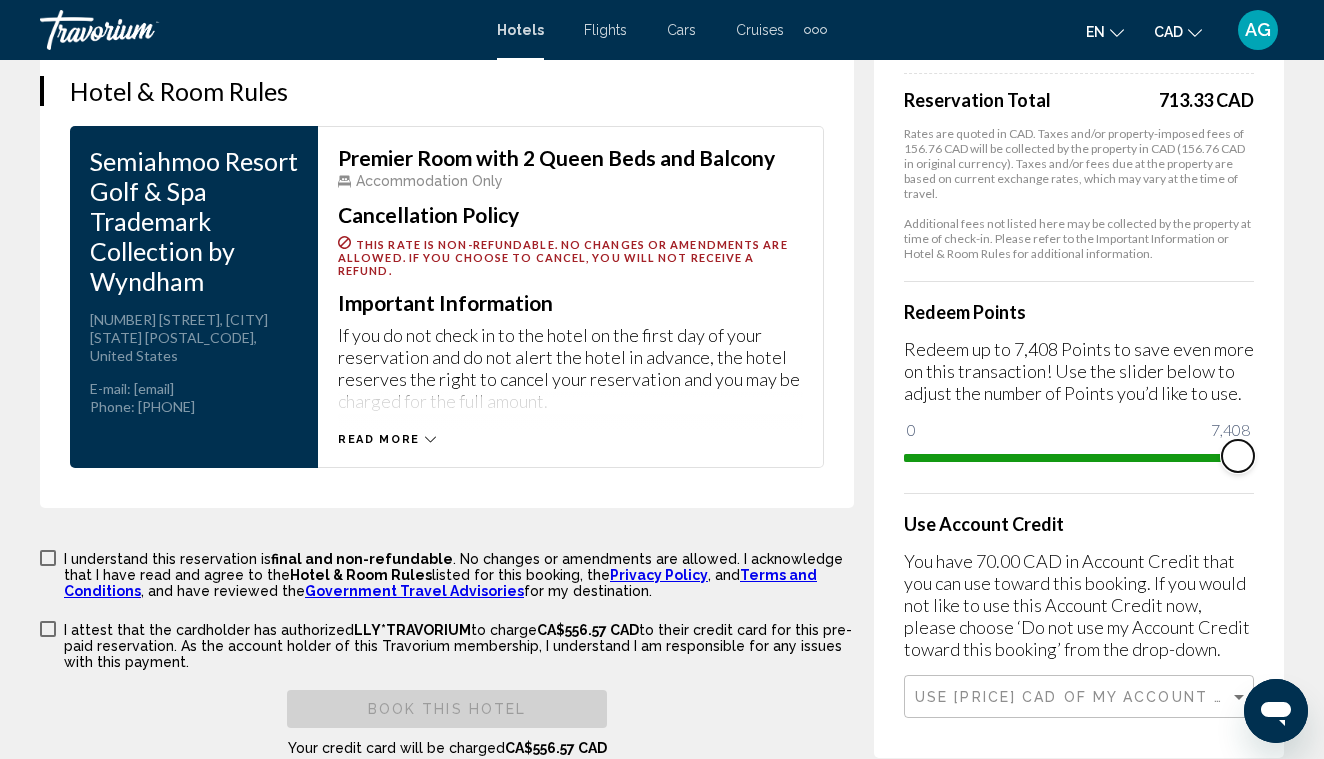 click at bounding box center (1238, 456) 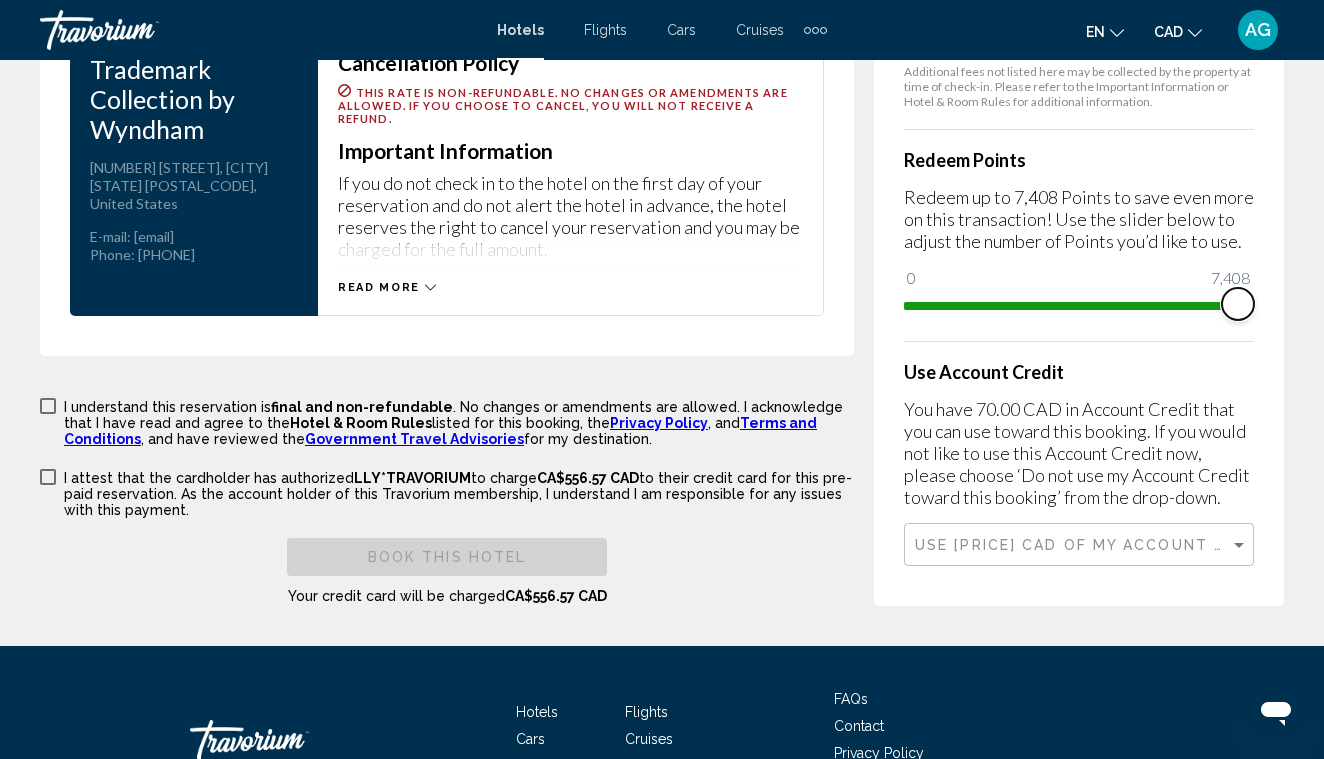 scroll, scrollTop: 2977, scrollLeft: 0, axis: vertical 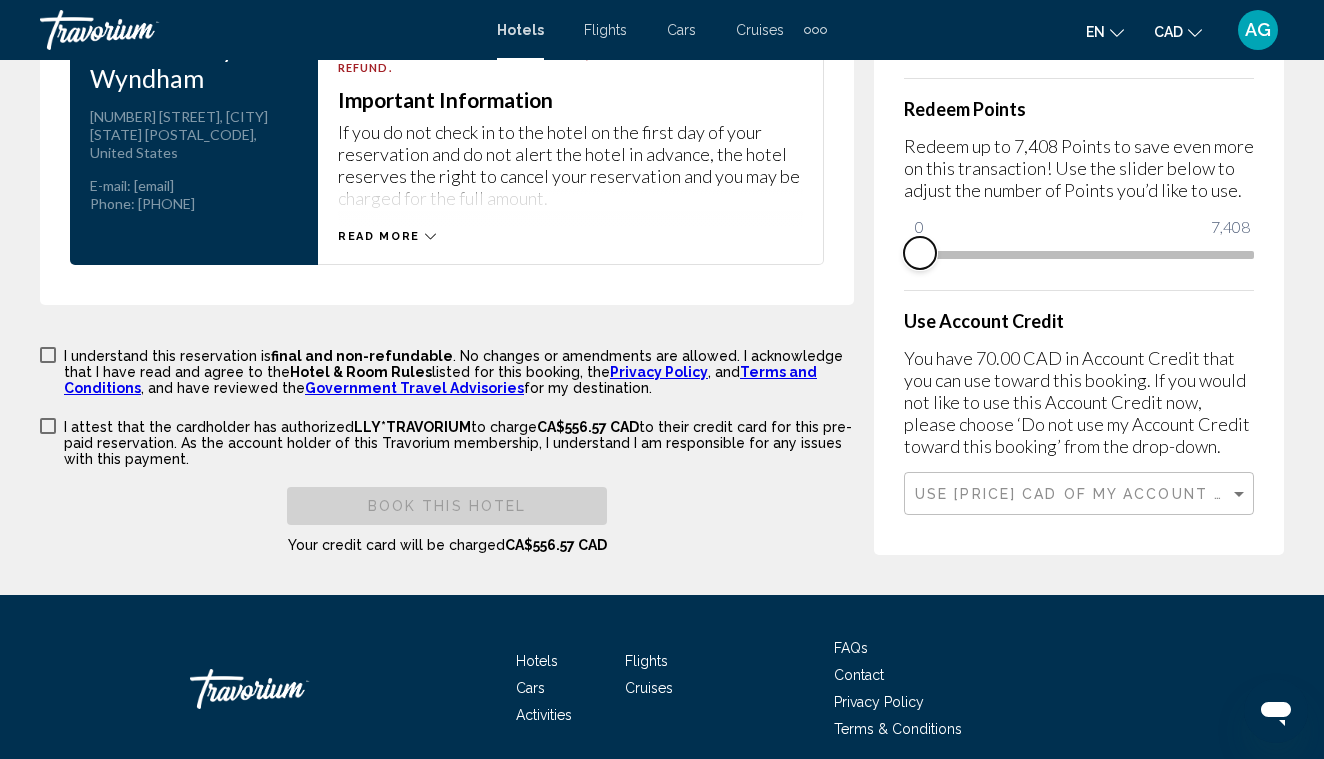 drag, startPoint x: 1245, startPoint y: 223, endPoint x: 883, endPoint y: 255, distance: 363.41162 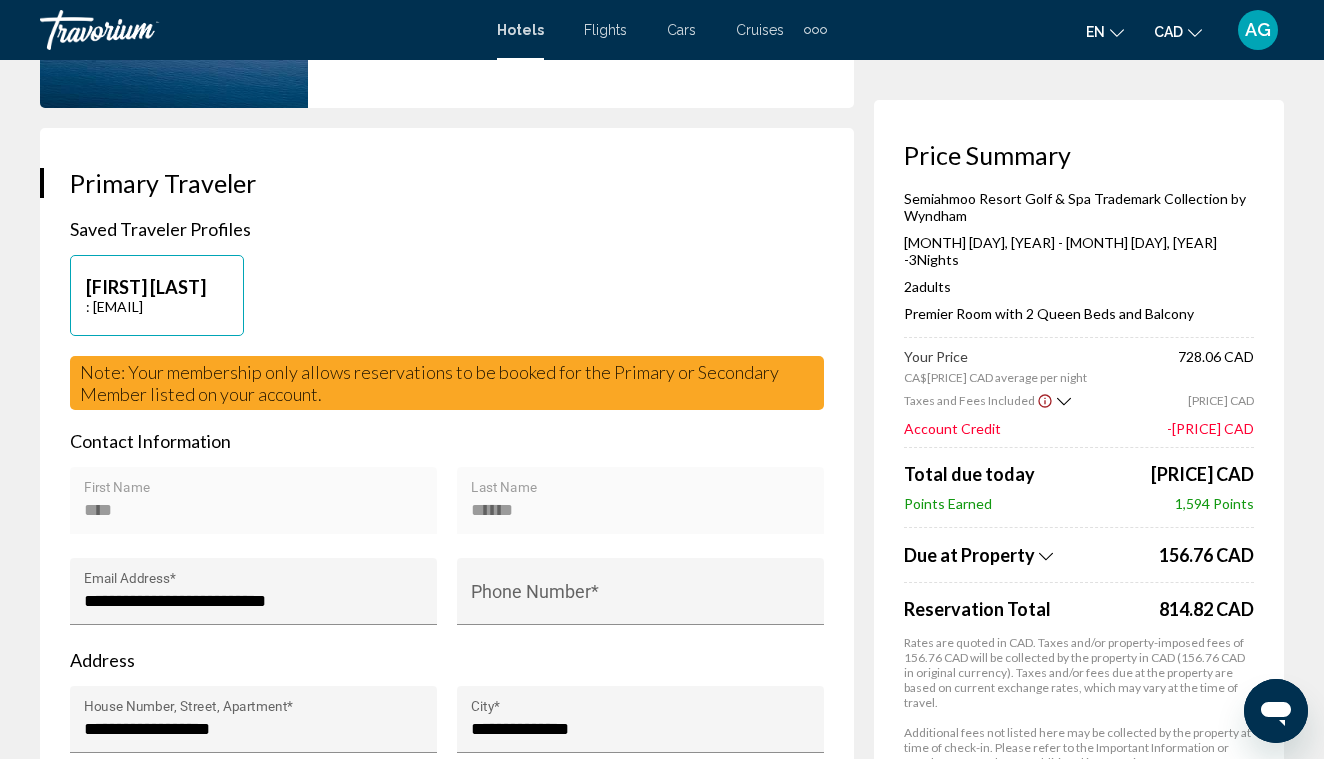 scroll, scrollTop: 411, scrollLeft: 0, axis: vertical 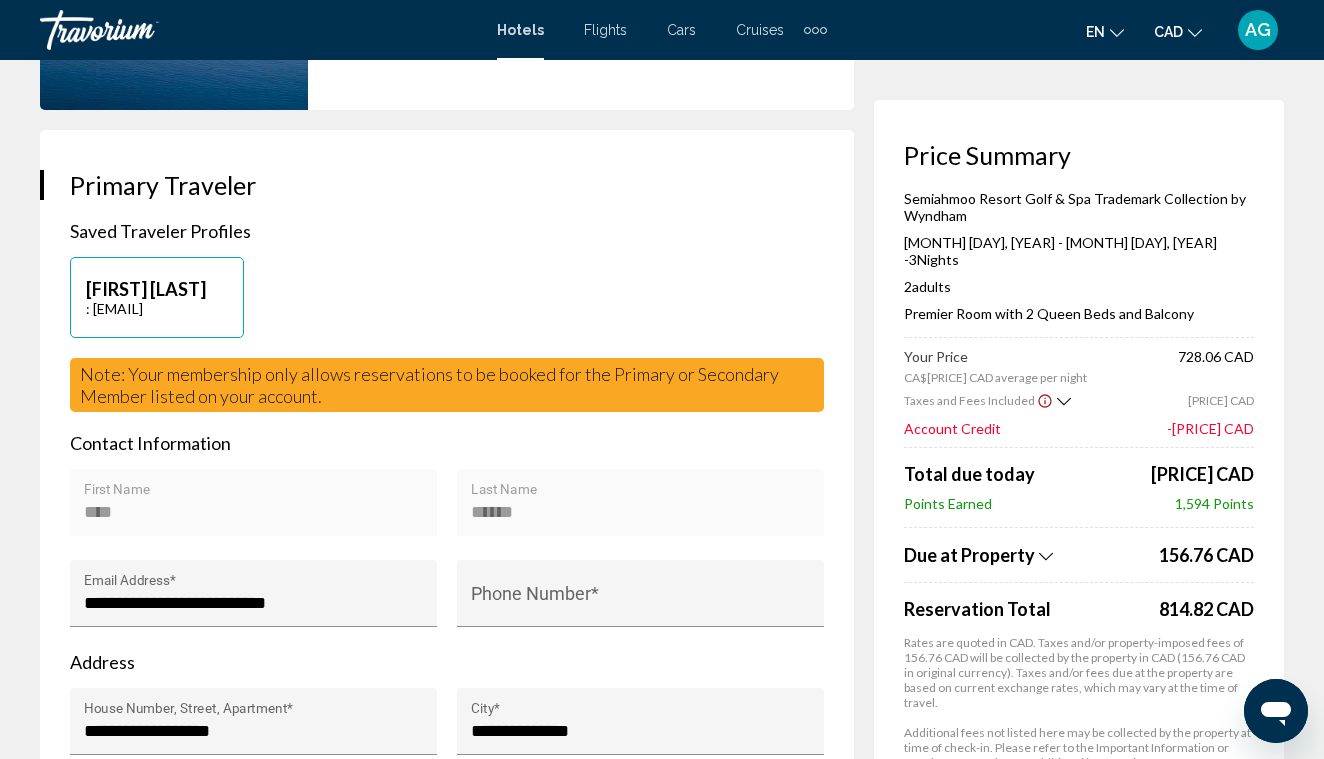 click 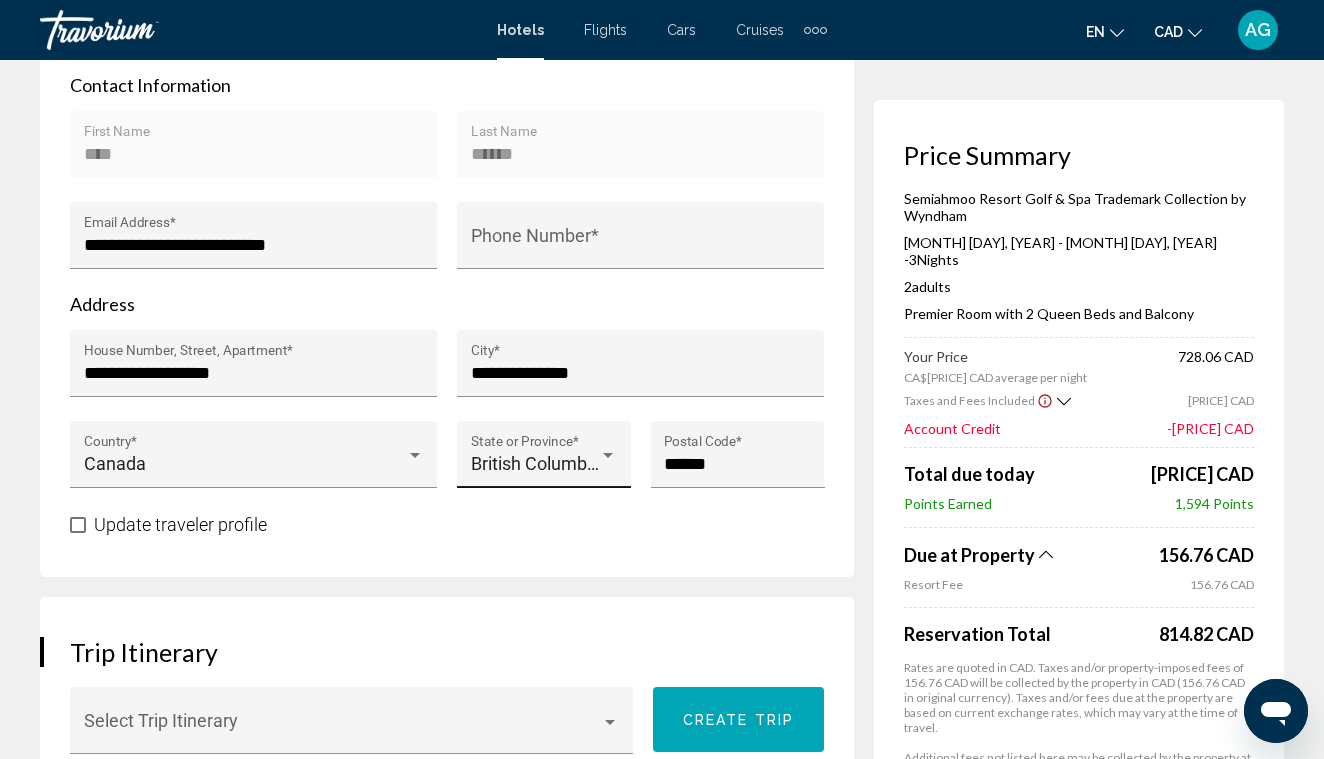 scroll, scrollTop: 789, scrollLeft: 0, axis: vertical 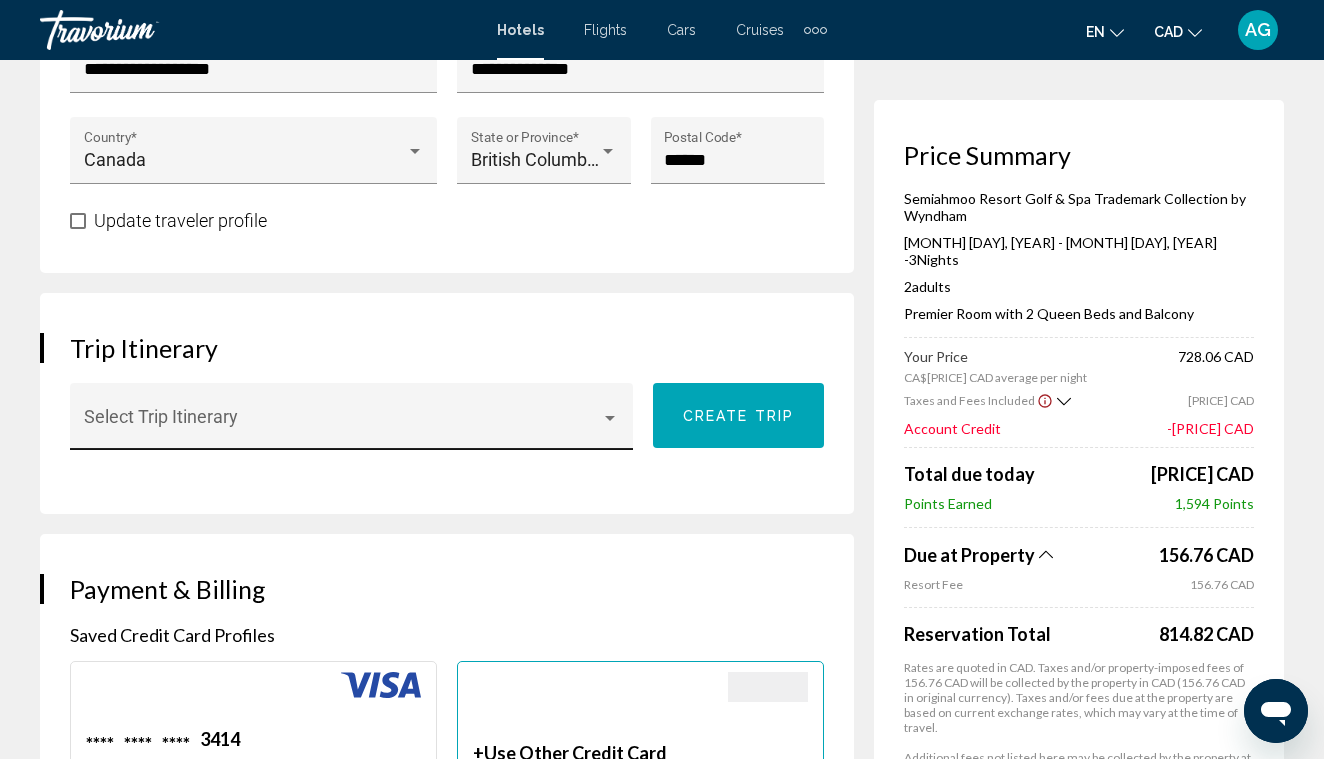 type on "**********" 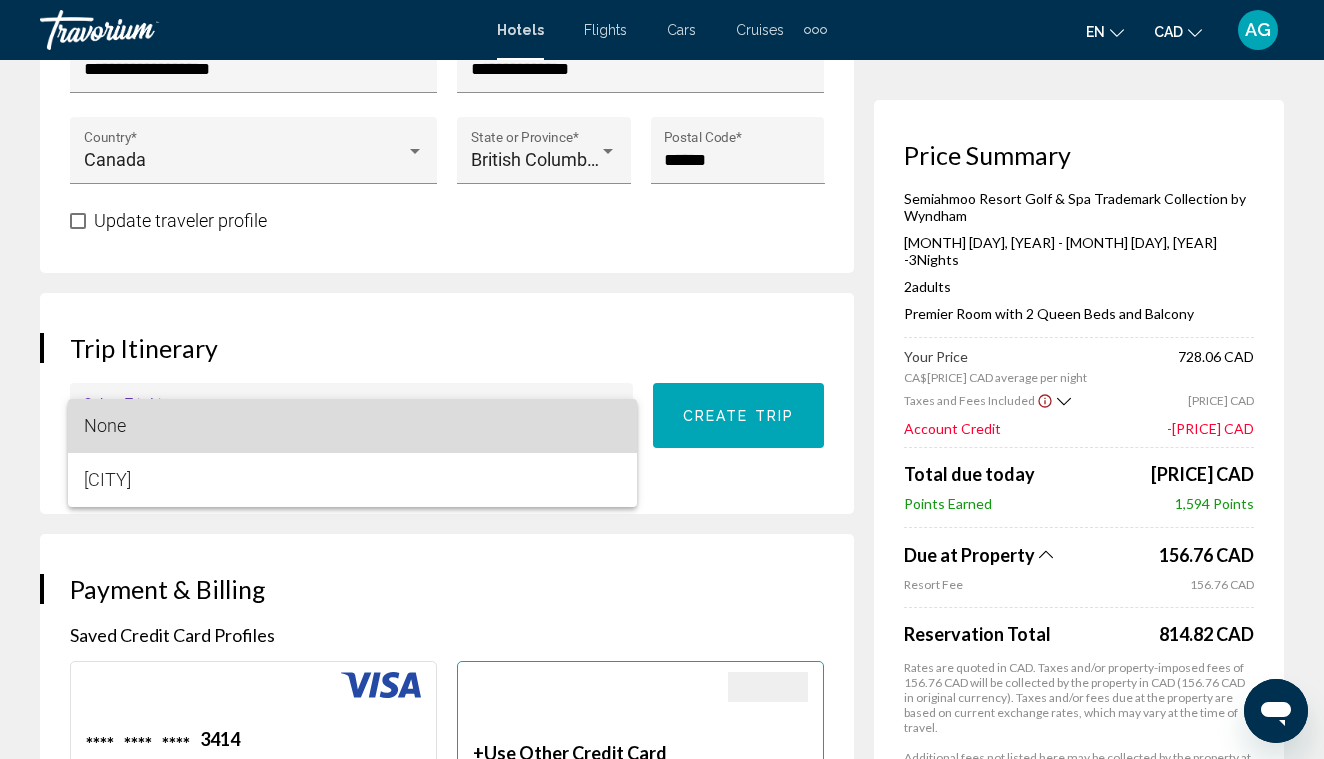 click on "None" at bounding box center (352, 426) 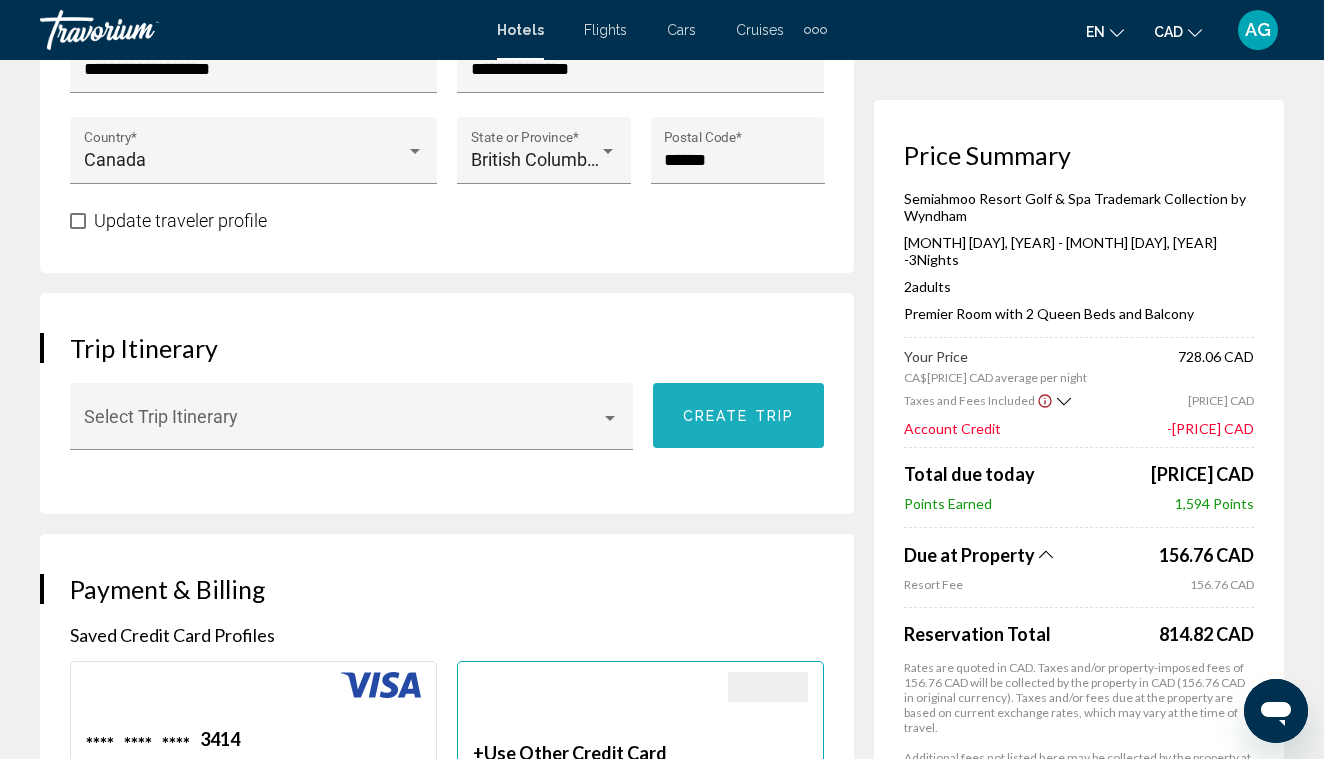click on "Create trip" at bounding box center [738, 416] 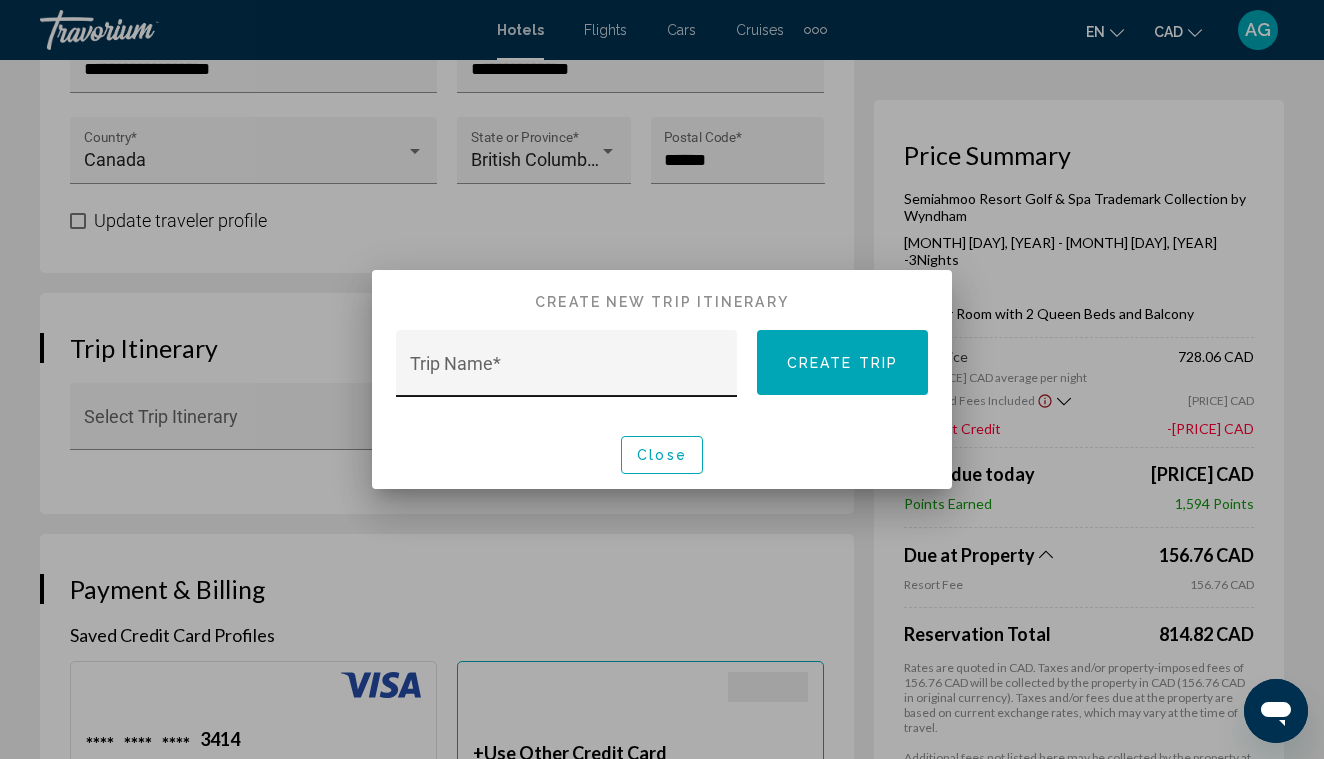 click on "Trip Name  *" at bounding box center (567, 370) 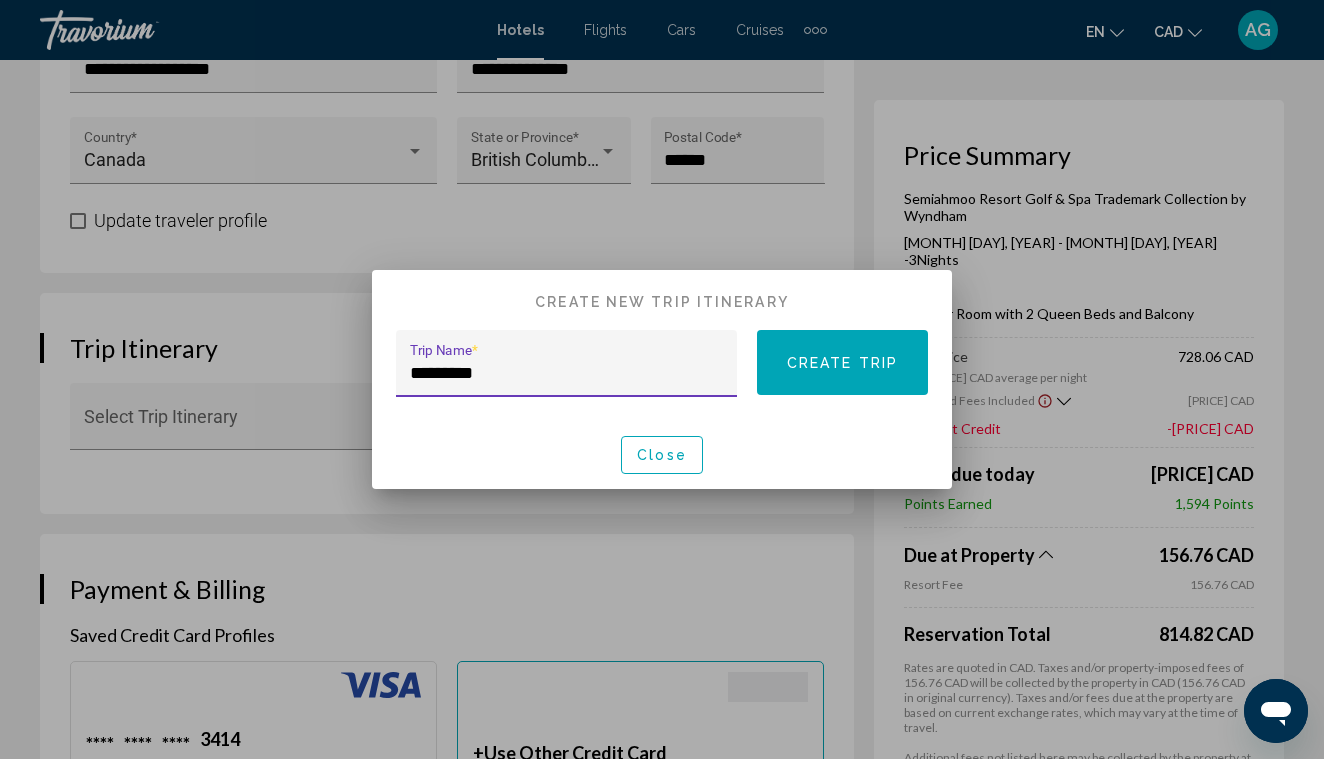 type on "*********" 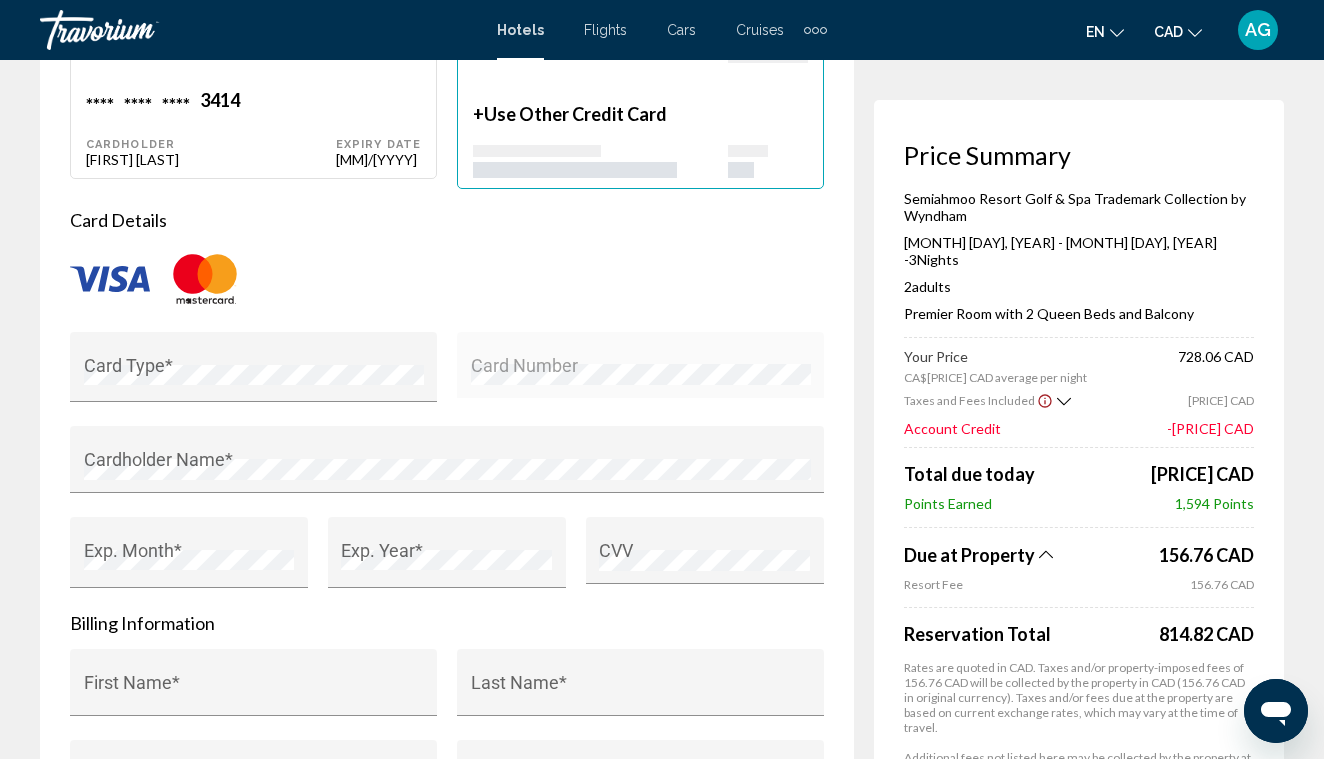 scroll, scrollTop: 1800, scrollLeft: 0, axis: vertical 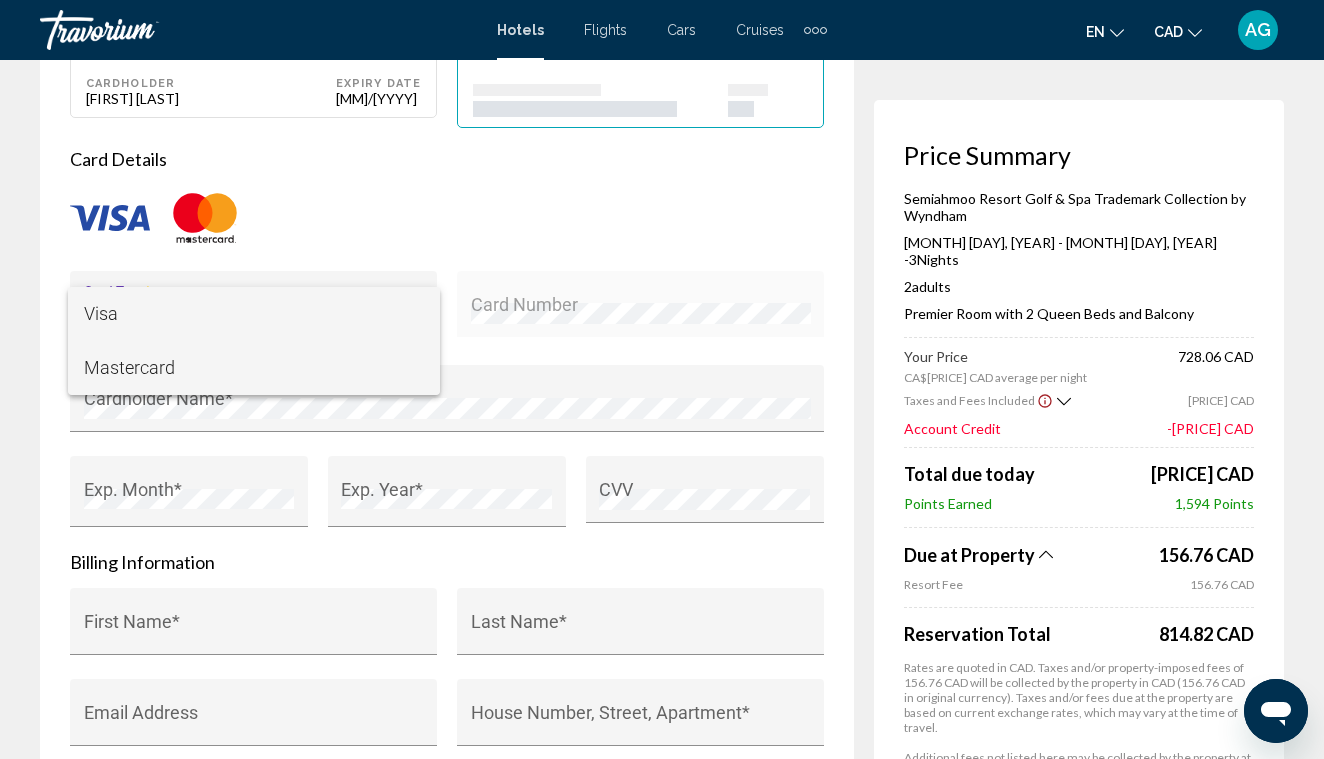 click on "Mastercard" at bounding box center (254, 368) 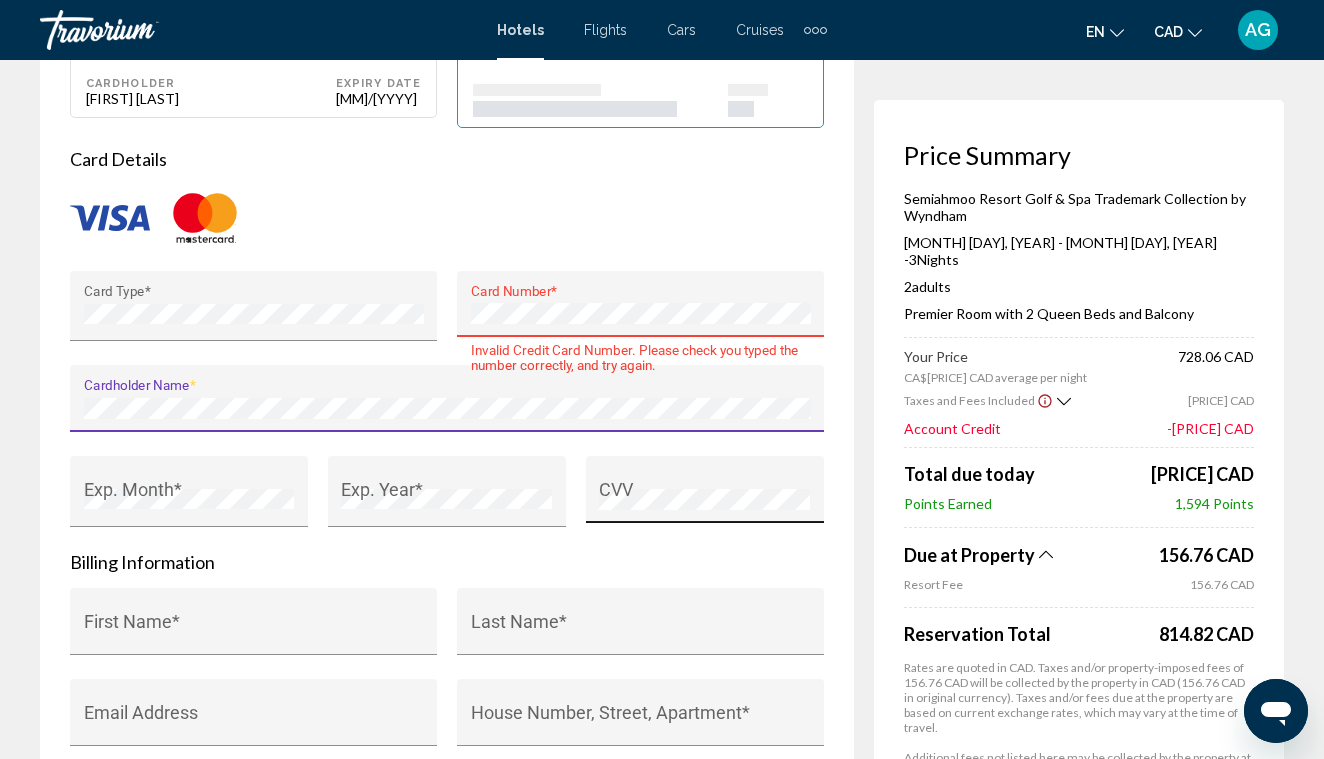 click on "Card Type  * Card Number  *  Invalid Credit Card Number. Please check you typed the number correctly, and try again.   Cardholder Name  * Exp. Month  * Exp. Year  * CVV" at bounding box center [447, 411] 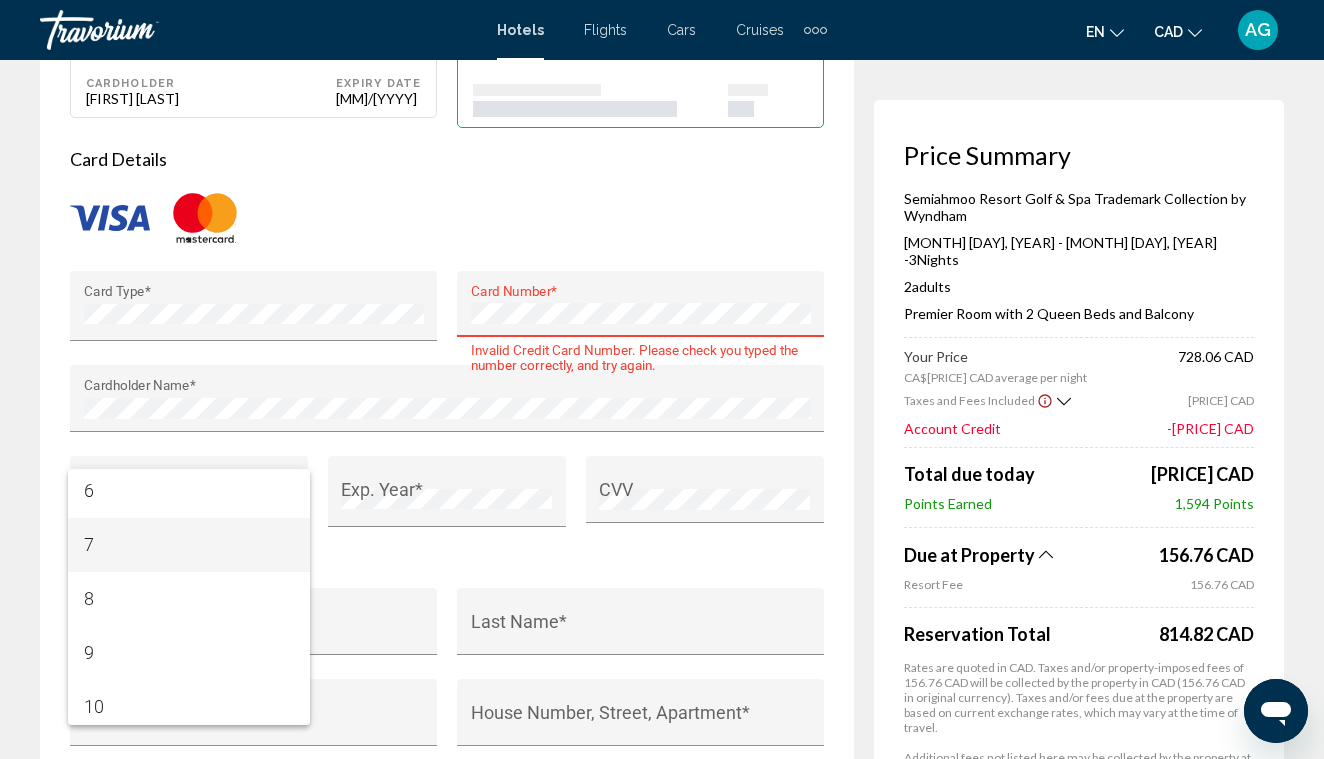 scroll, scrollTop: 276, scrollLeft: 0, axis: vertical 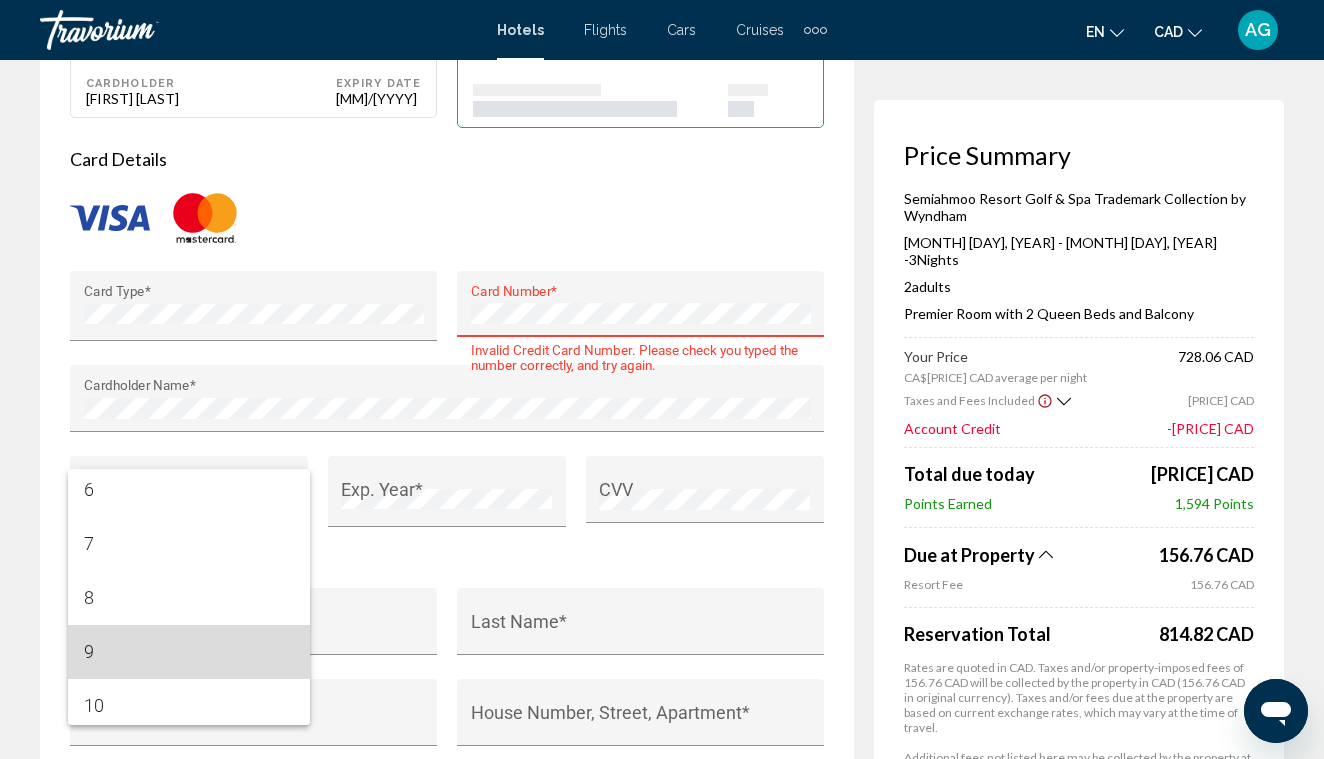 click on "9" at bounding box center (189, 652) 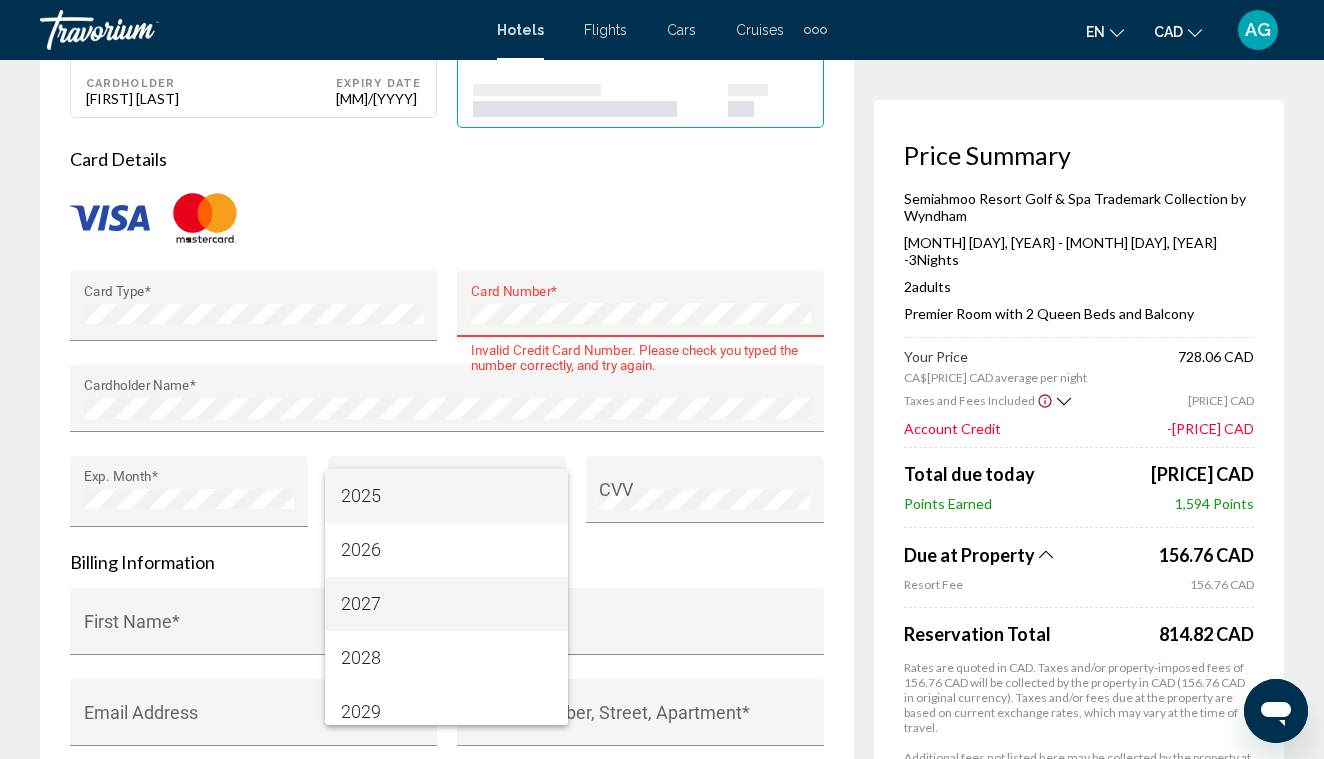 click on "2027" at bounding box center [446, 604] 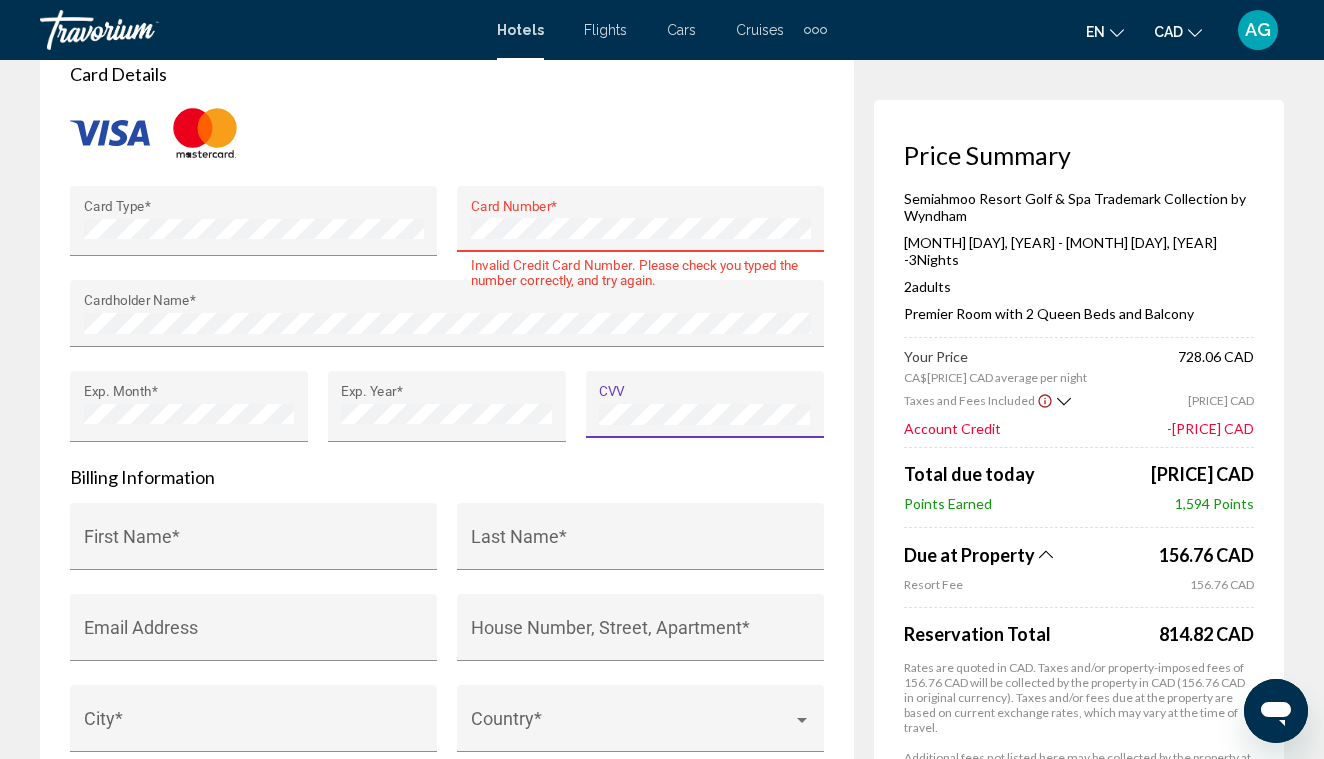 scroll, scrollTop: 1886, scrollLeft: 0, axis: vertical 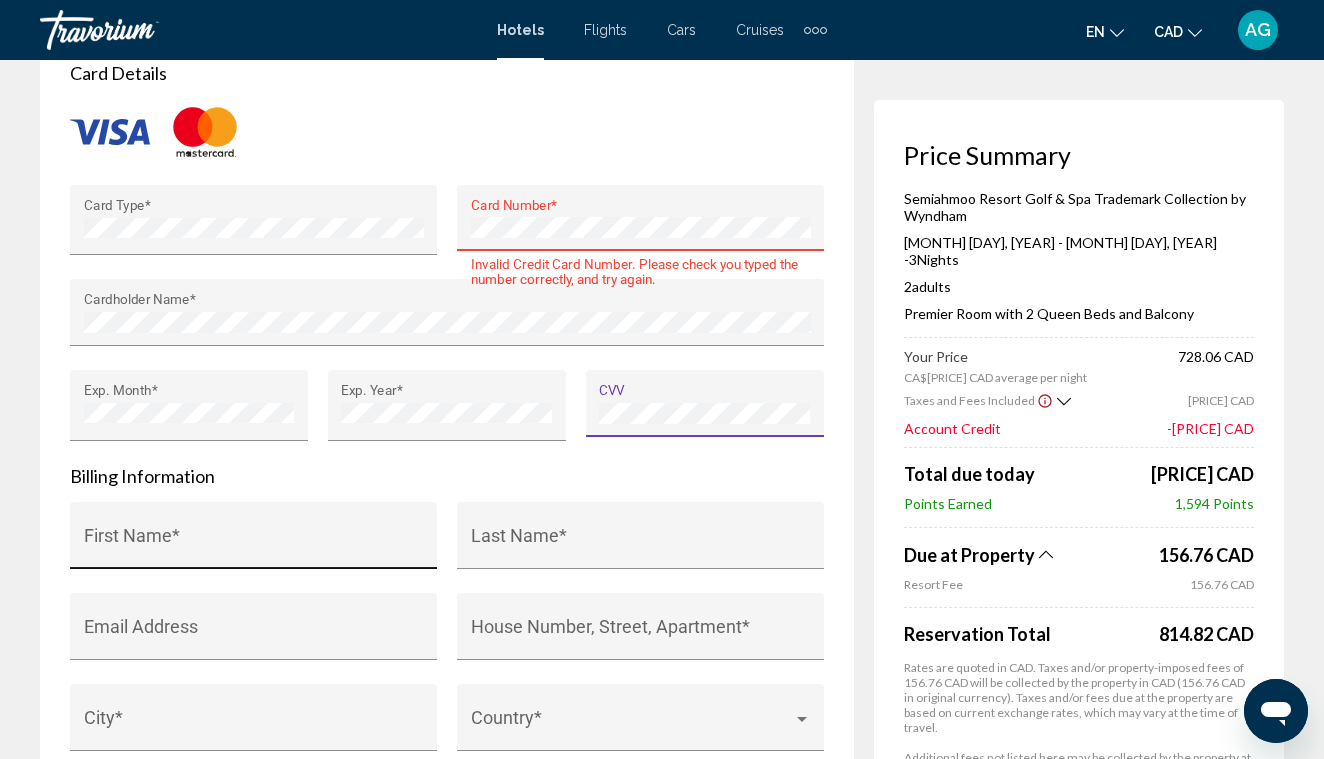click on "First Name  *" at bounding box center [254, 542] 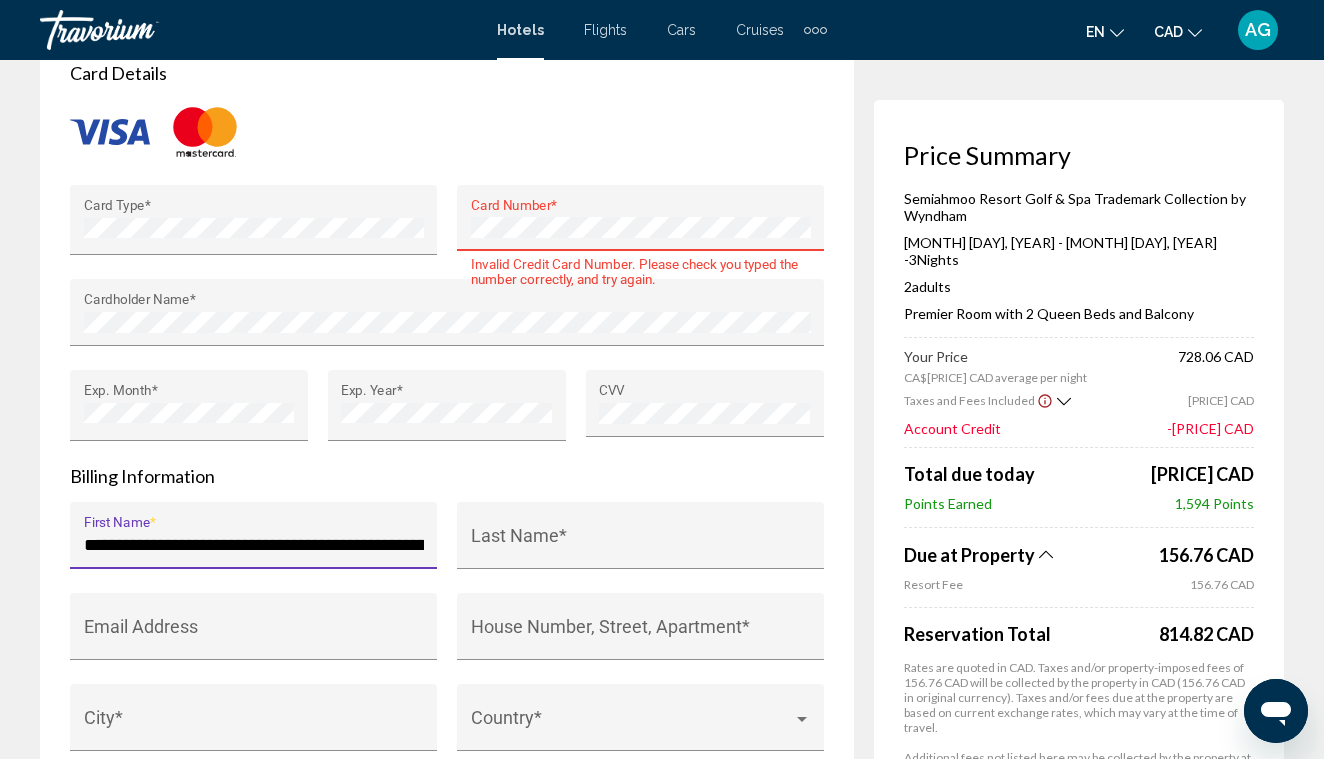 drag, startPoint x: 129, startPoint y: 539, endPoint x: 908, endPoint y: 550, distance: 779.07764 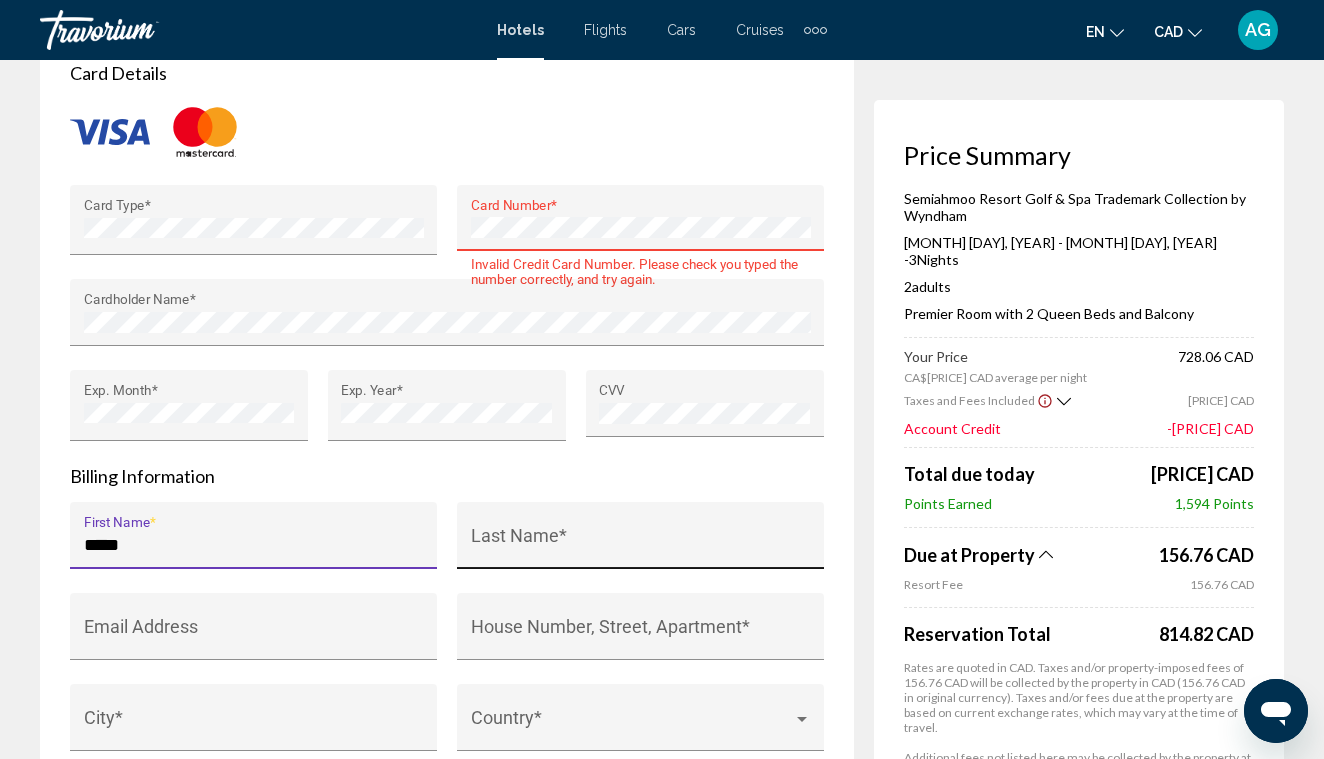type on "****" 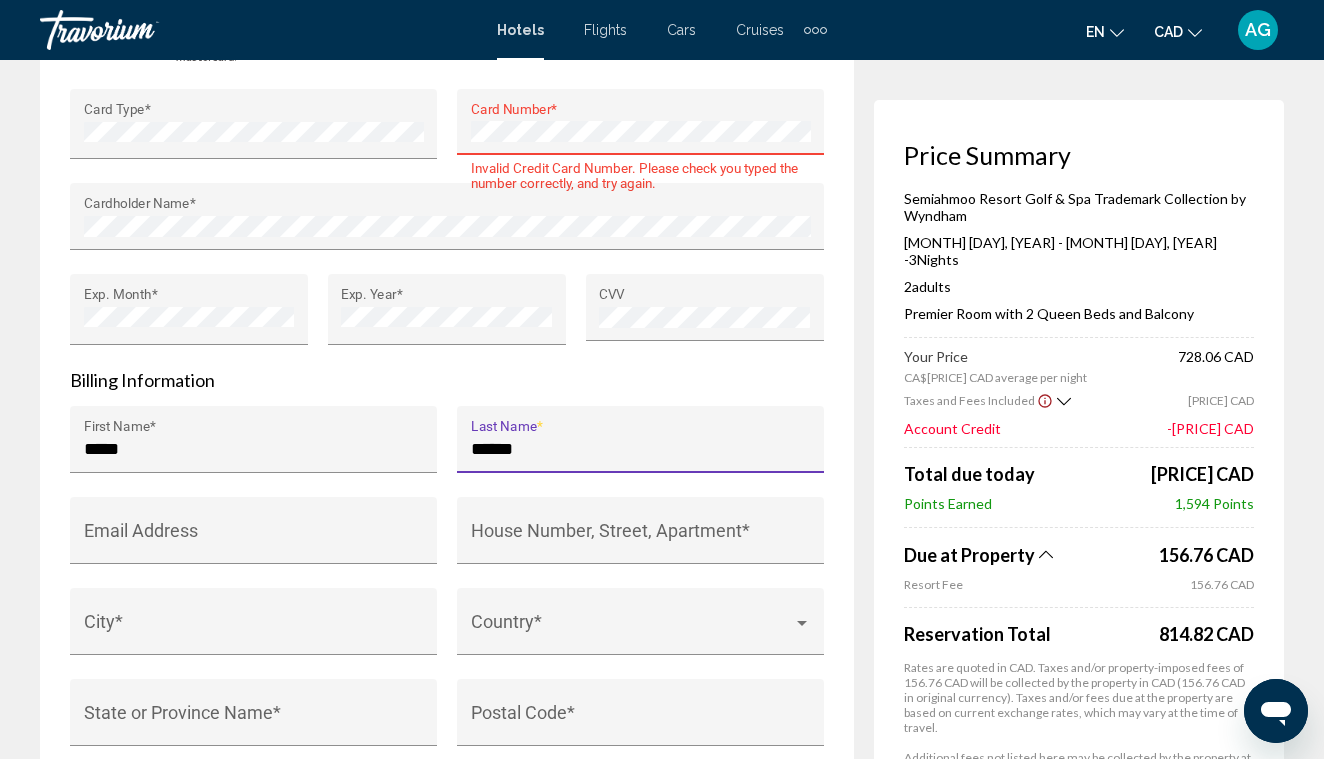 scroll, scrollTop: 2032, scrollLeft: 0, axis: vertical 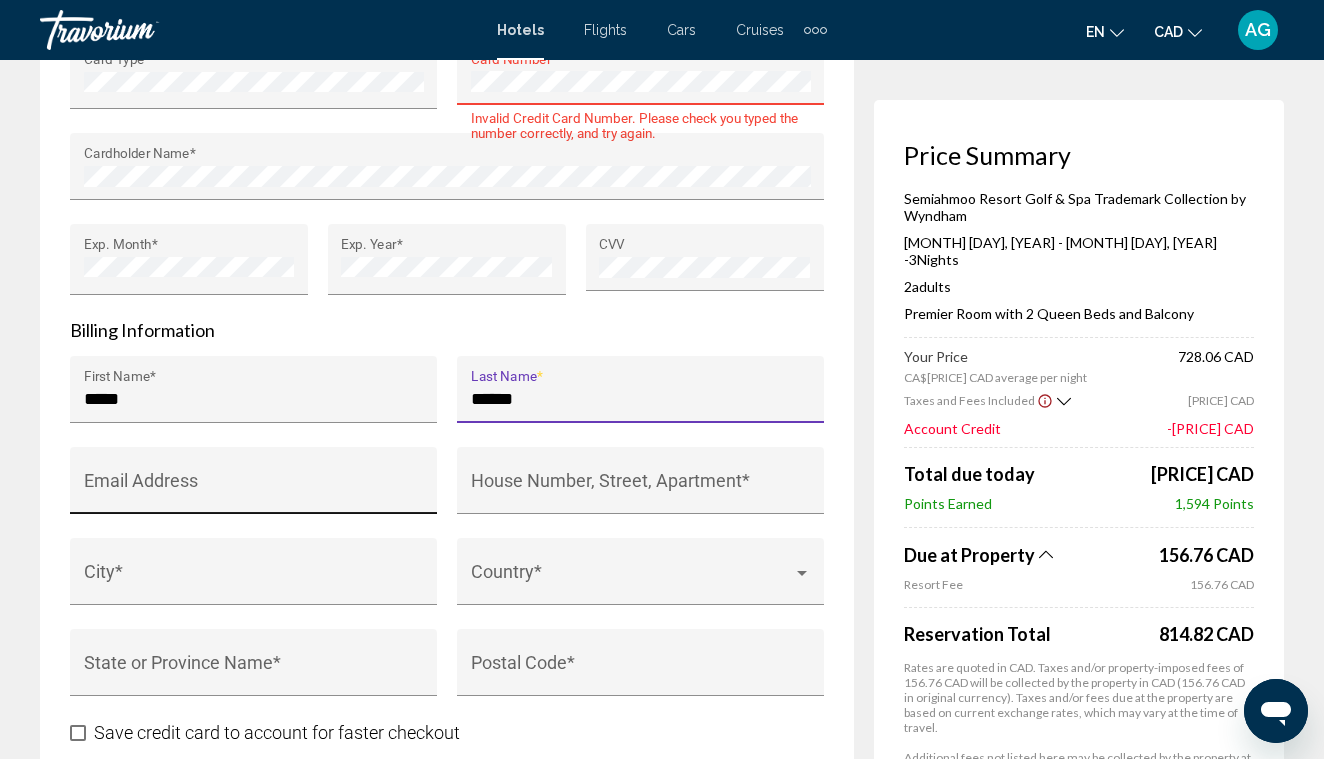 type on "******" 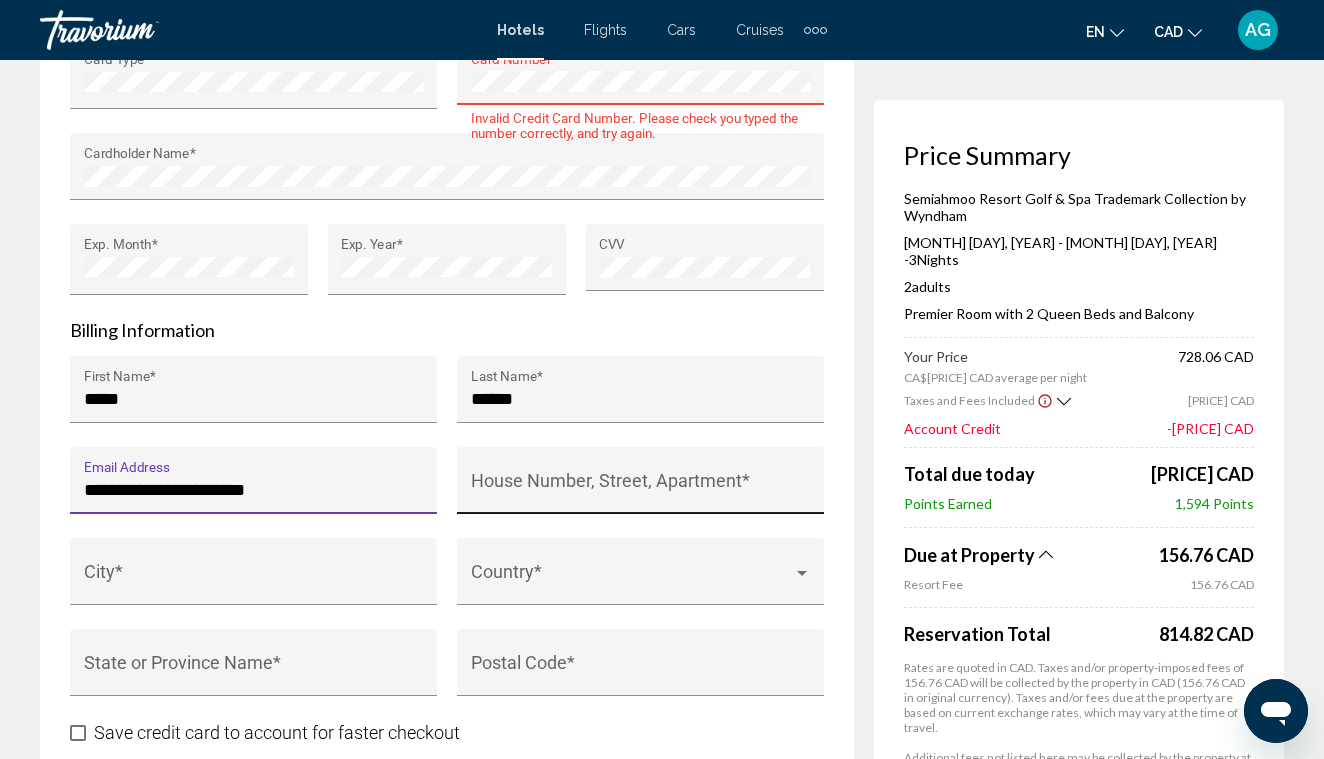 type on "**********" 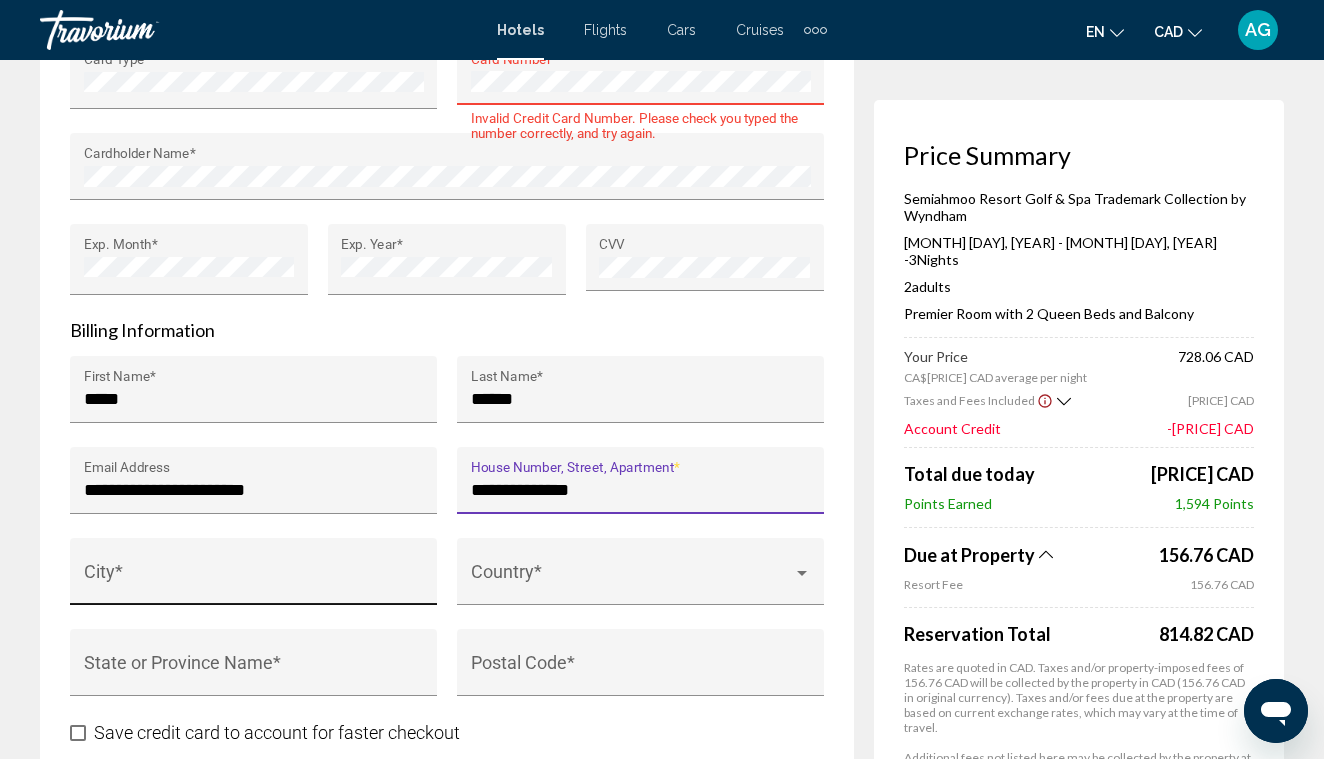 scroll, scrollTop: 2078, scrollLeft: 0, axis: vertical 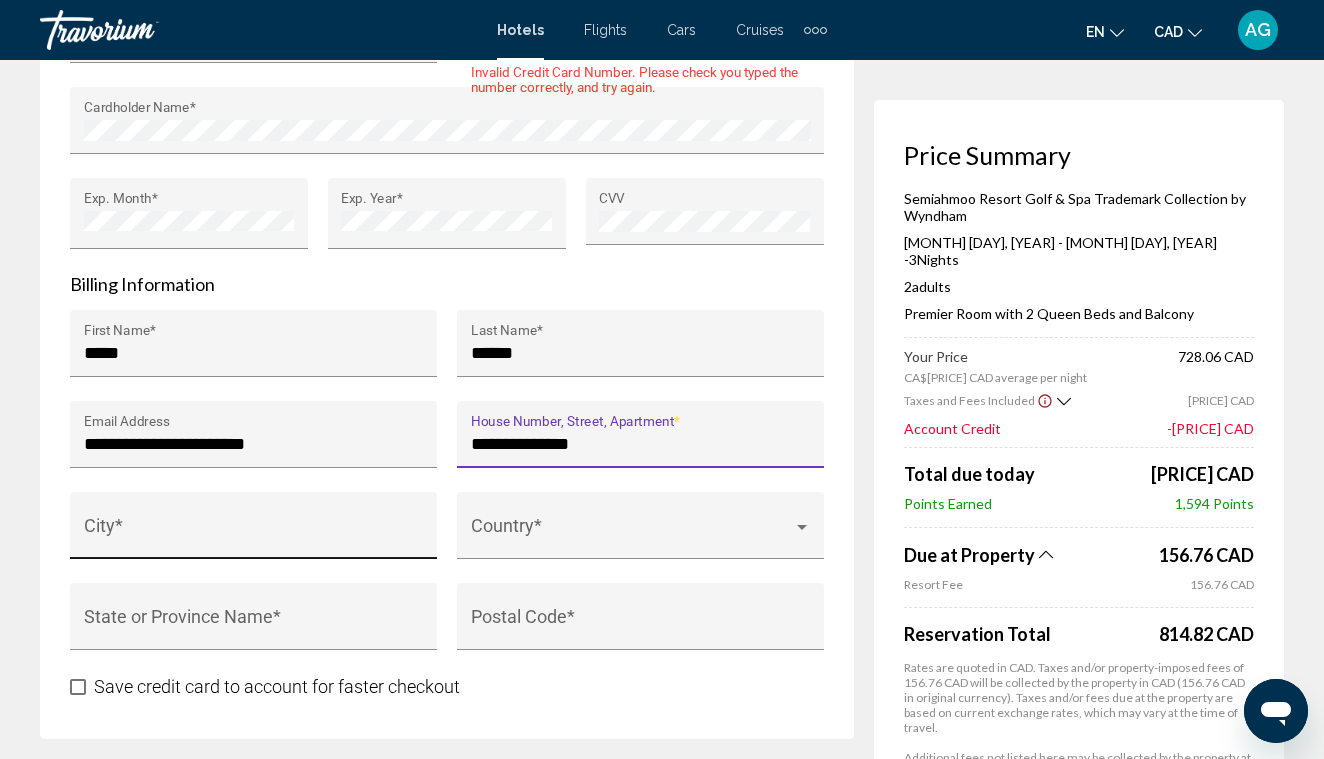 type on "**********" 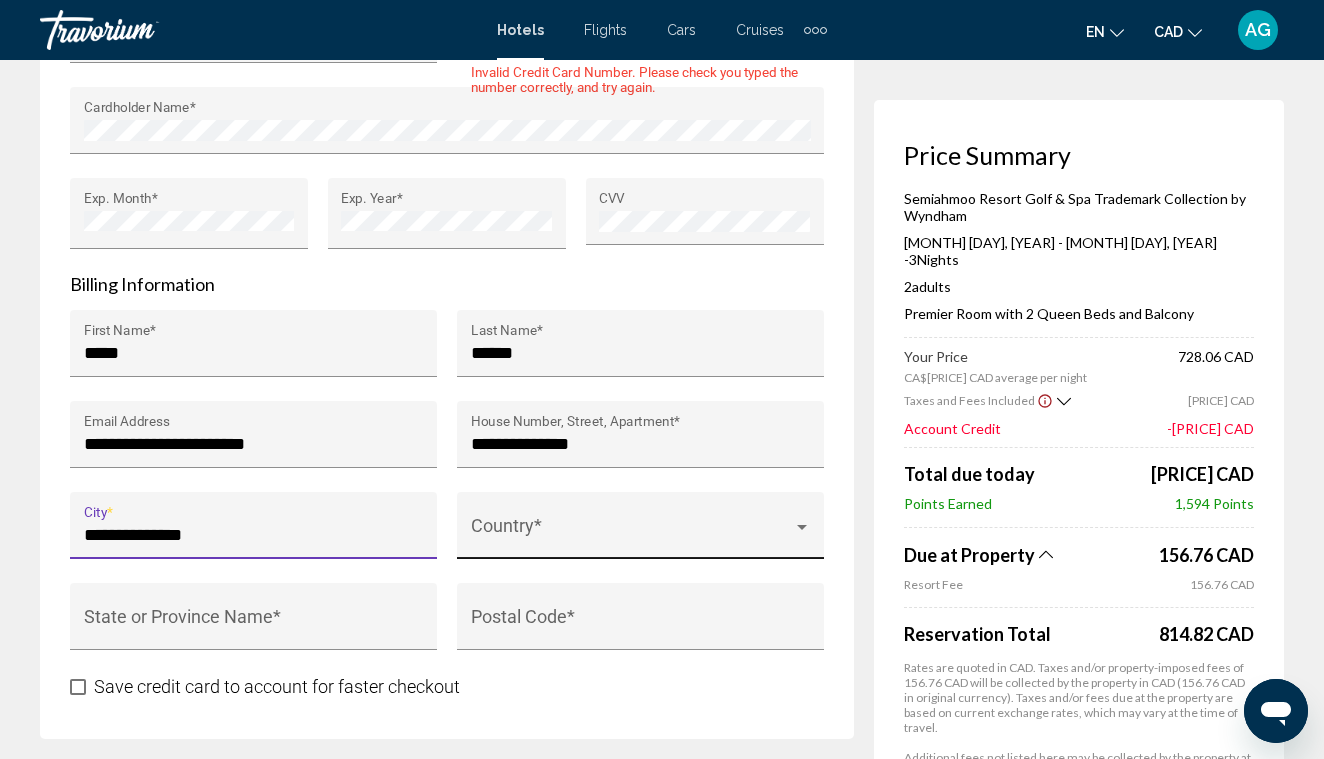 type on "**********" 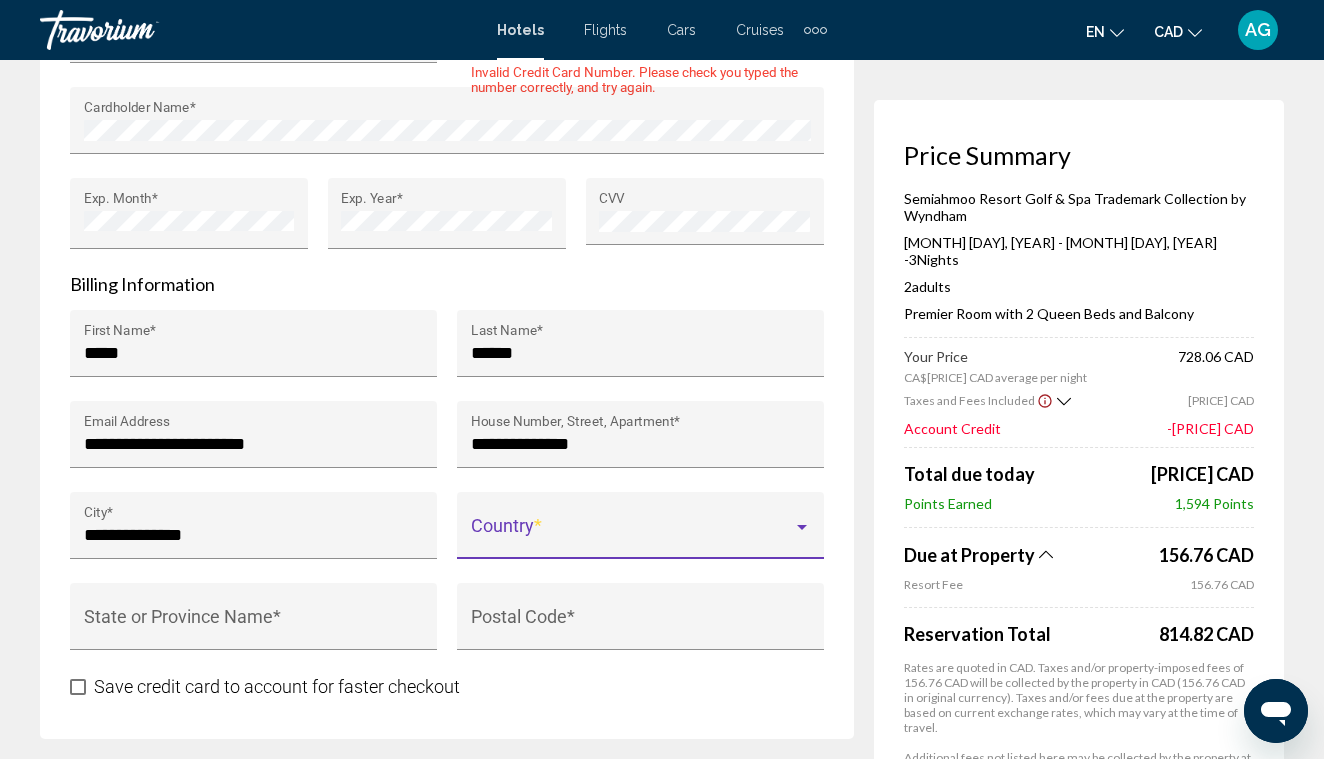 click at bounding box center (632, 535) 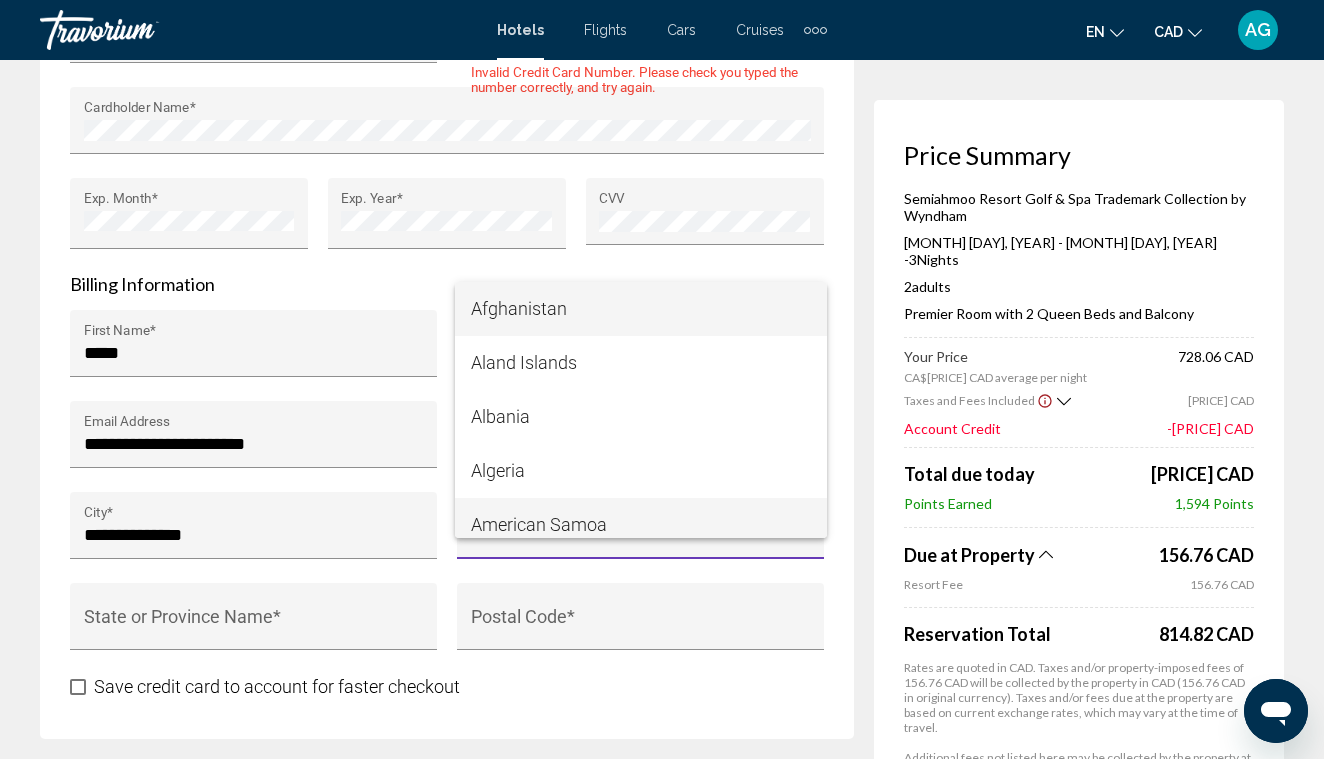 scroll, scrollTop: 2012, scrollLeft: 0, axis: vertical 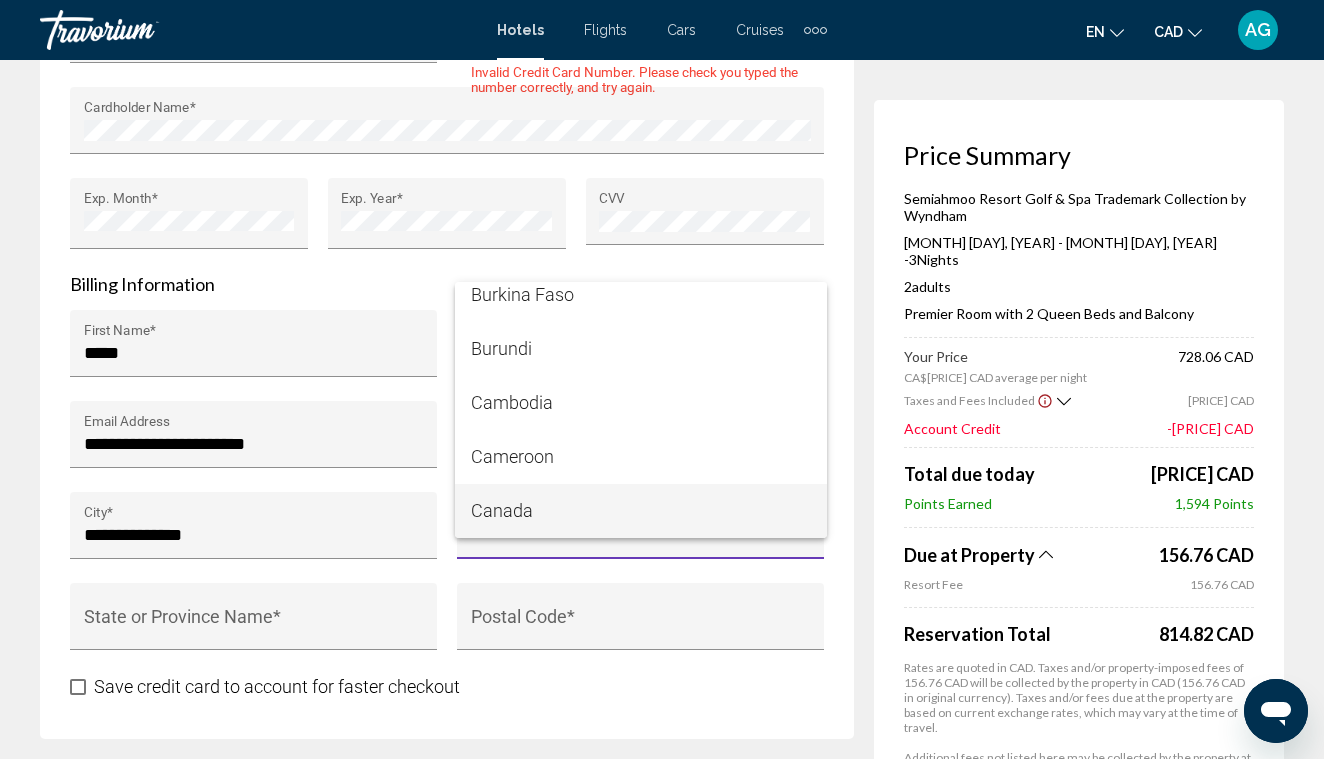 click on "Canada" at bounding box center (641, 511) 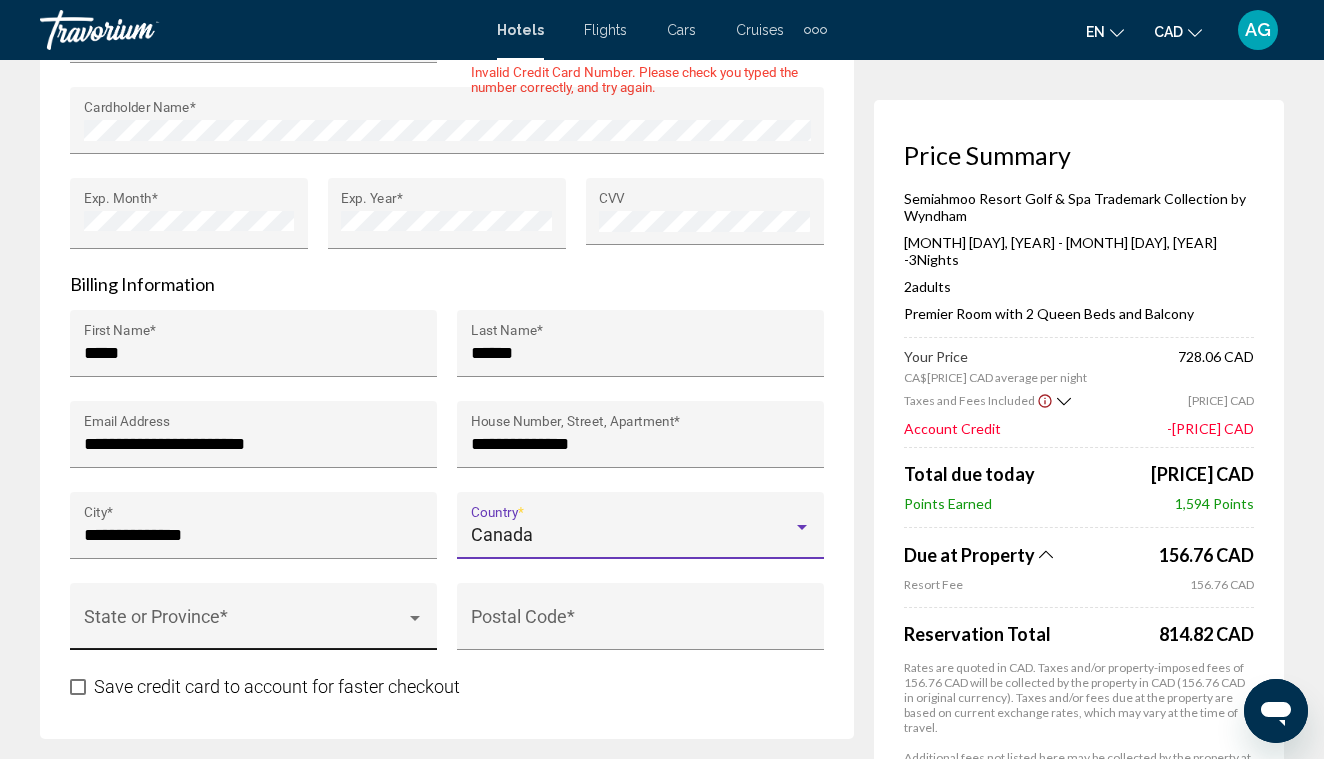 click at bounding box center [245, 626] 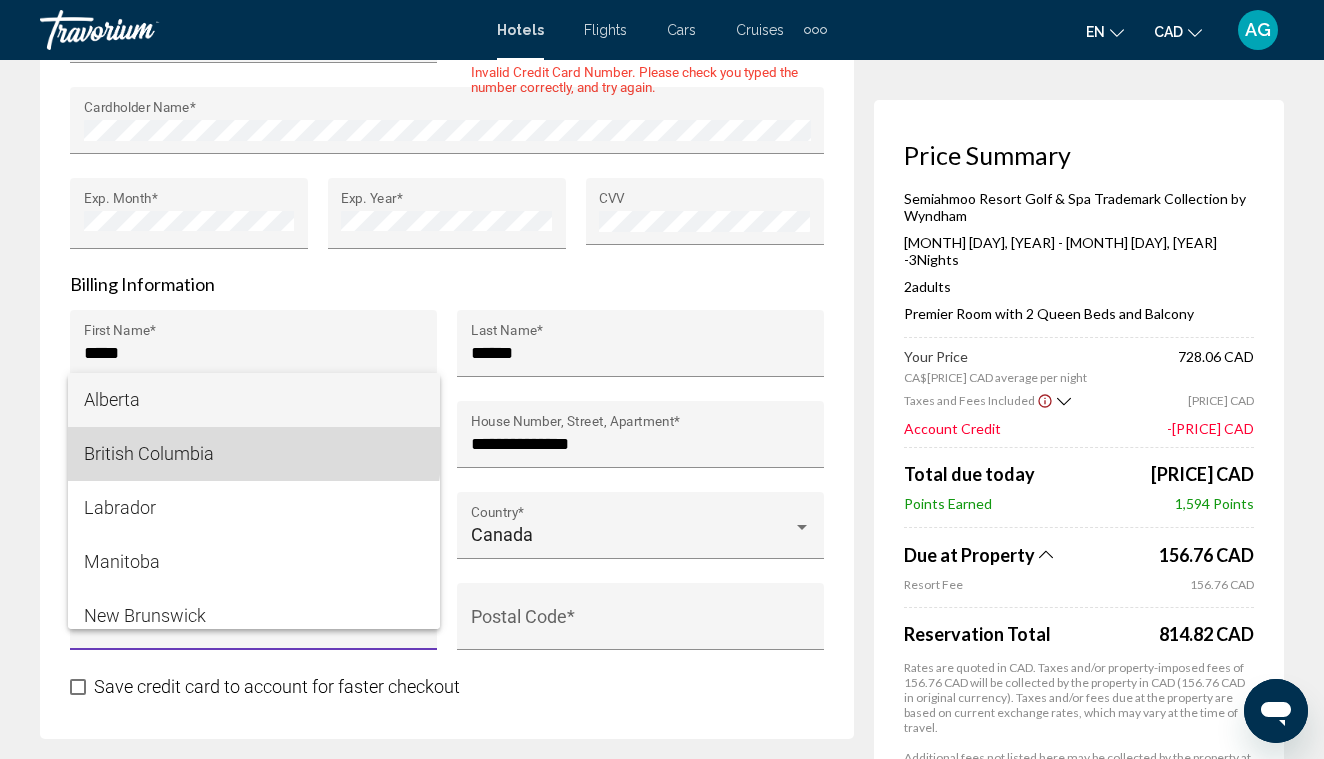 click on "British Columbia" at bounding box center (254, 454) 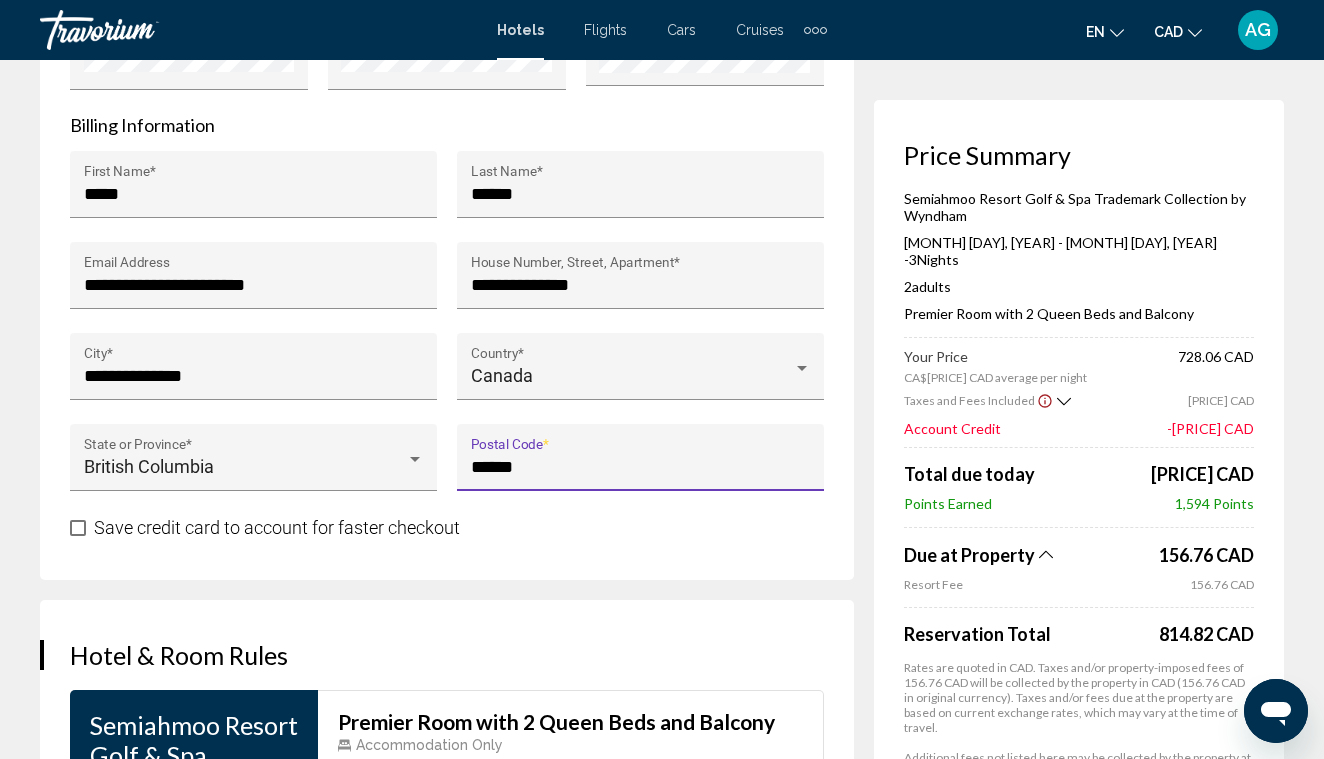 scroll, scrollTop: 2253, scrollLeft: 0, axis: vertical 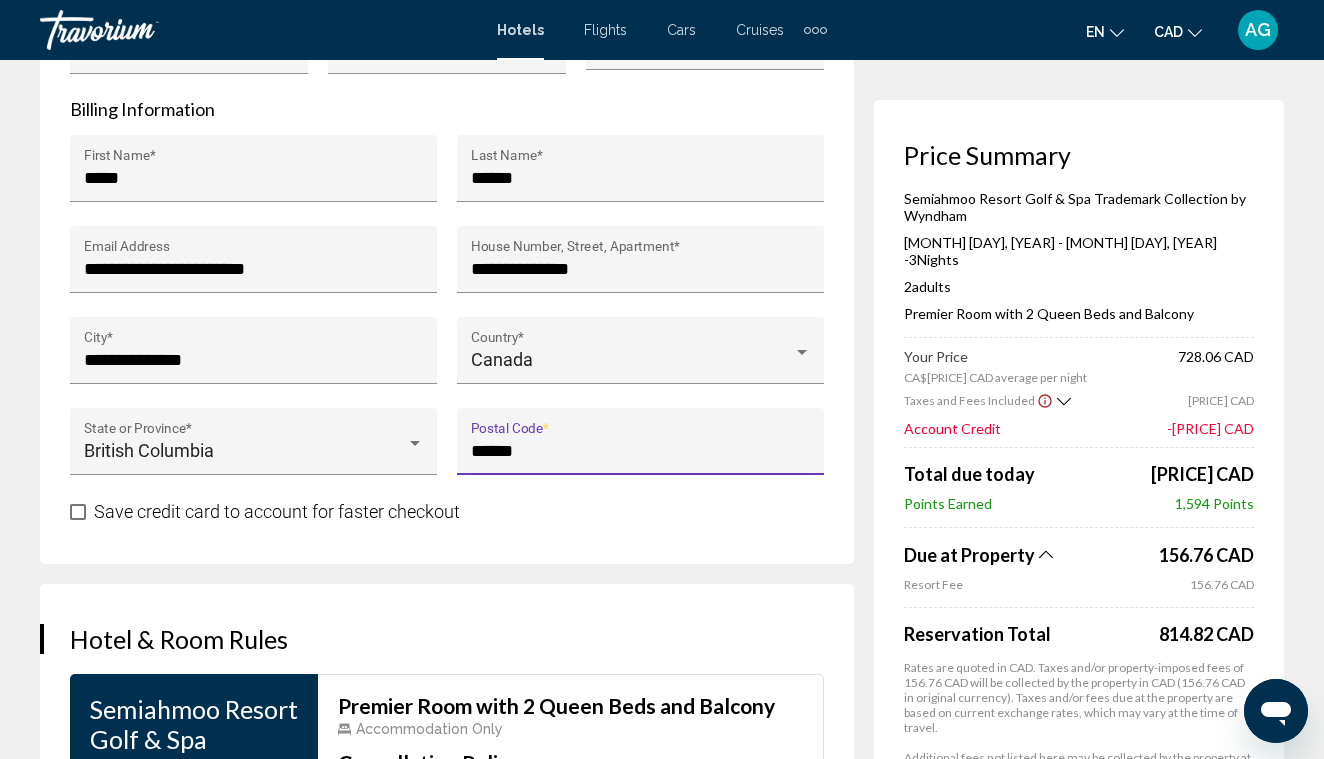 type on "******" 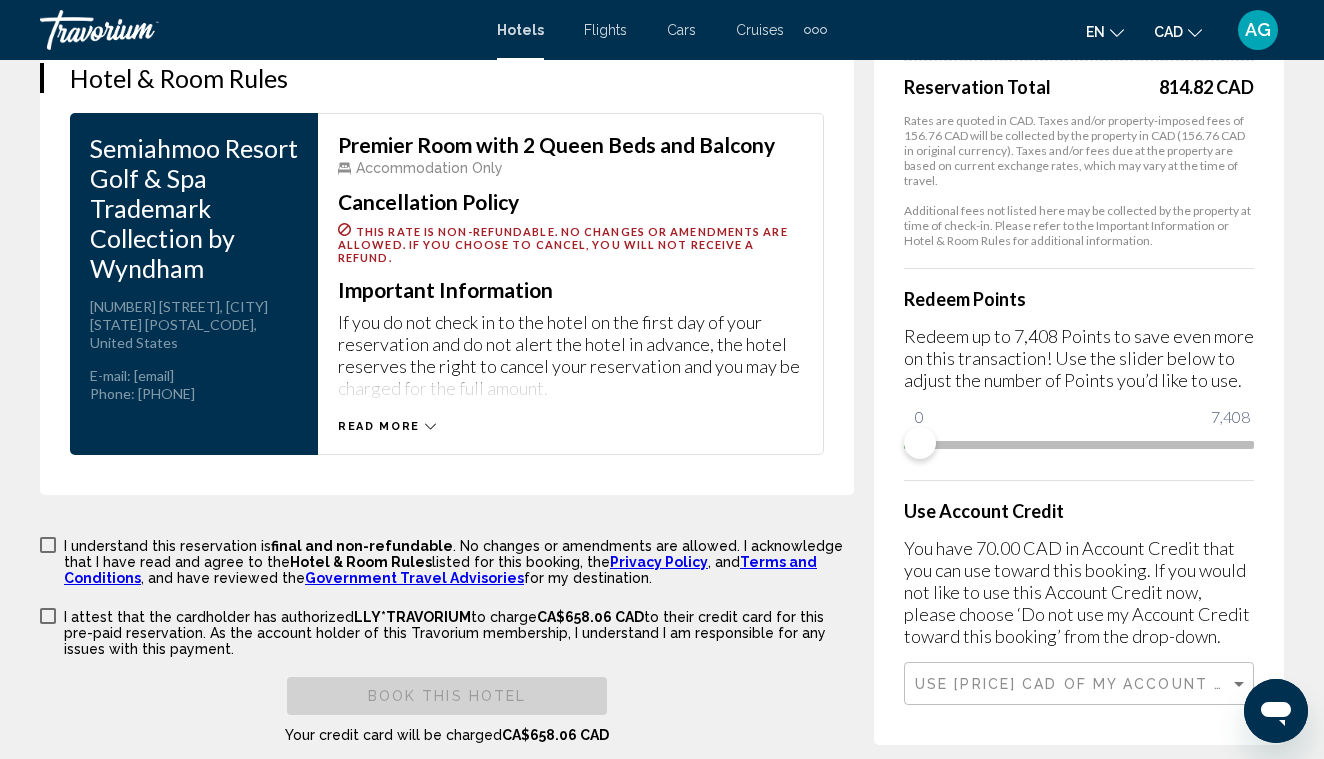 scroll, scrollTop: 2822, scrollLeft: 0, axis: vertical 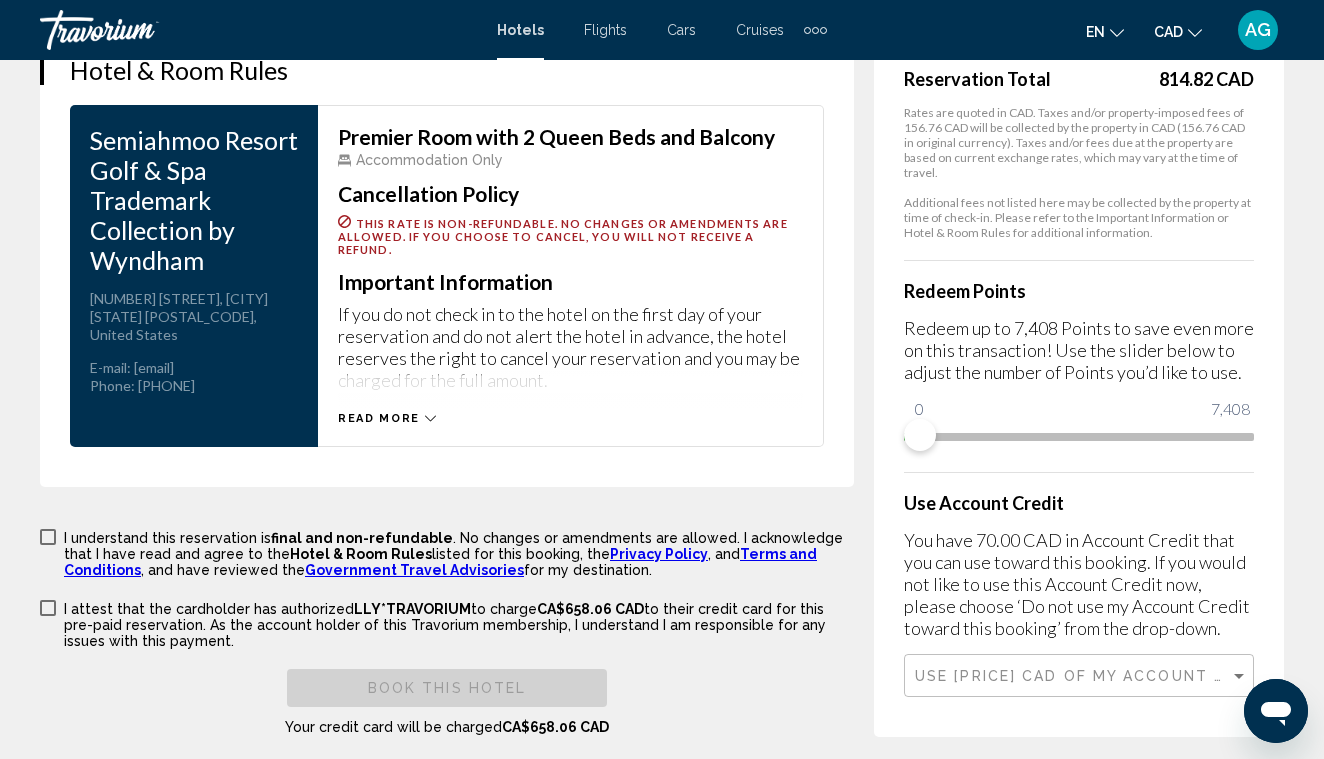click at bounding box center [48, 537] 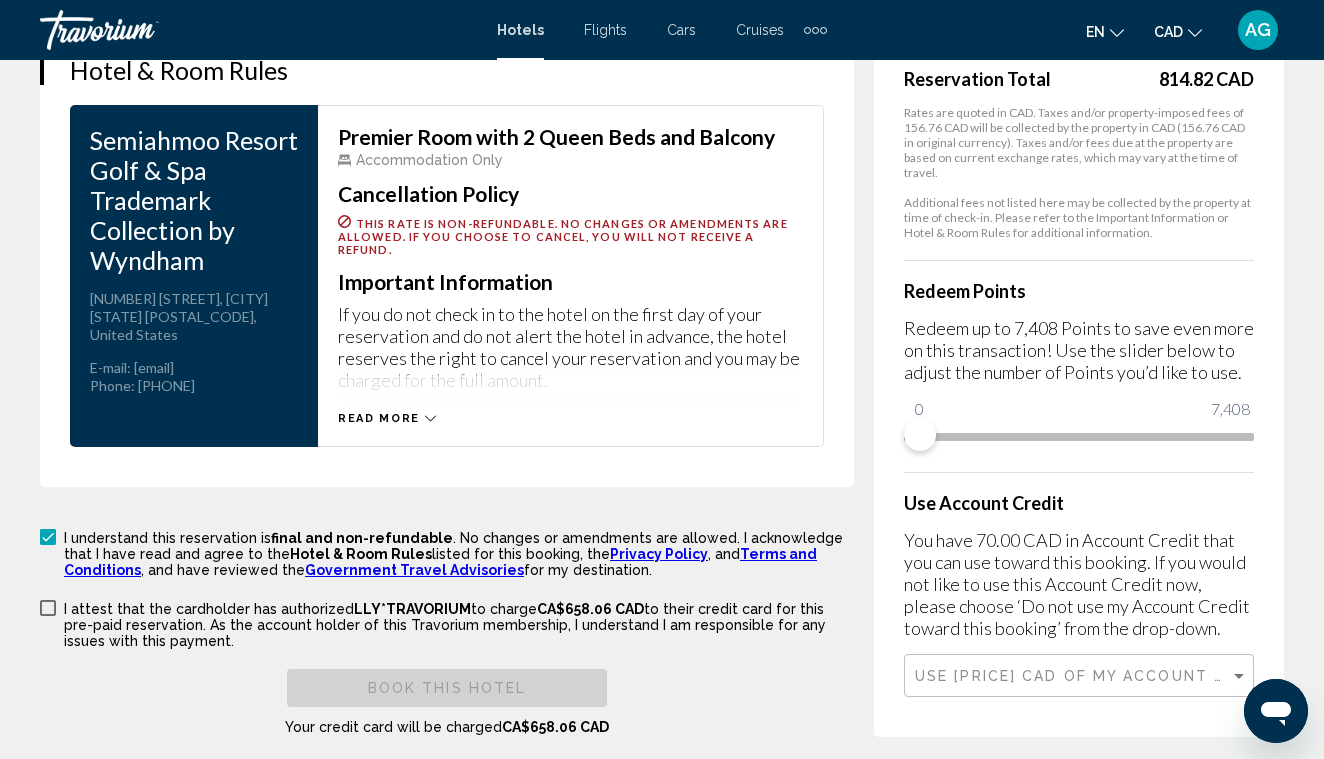 click at bounding box center (48, 608) 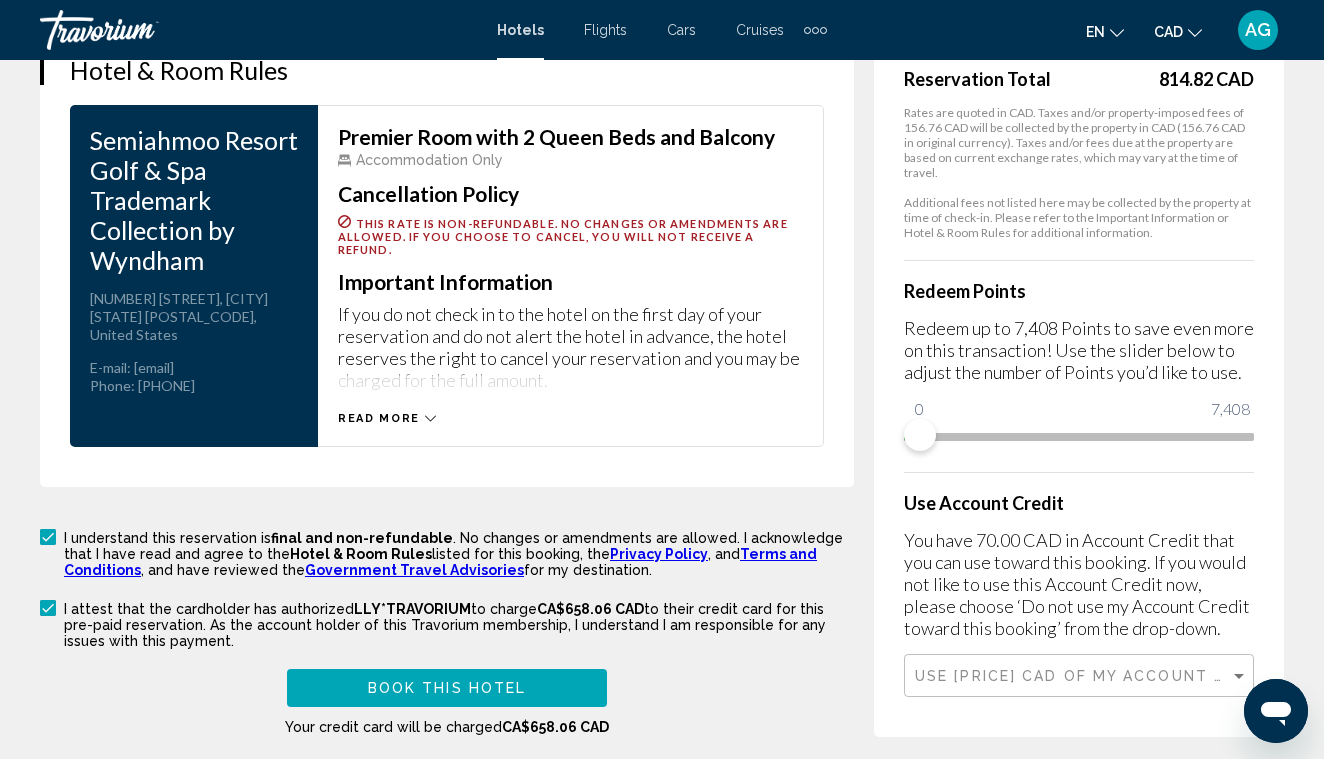 click 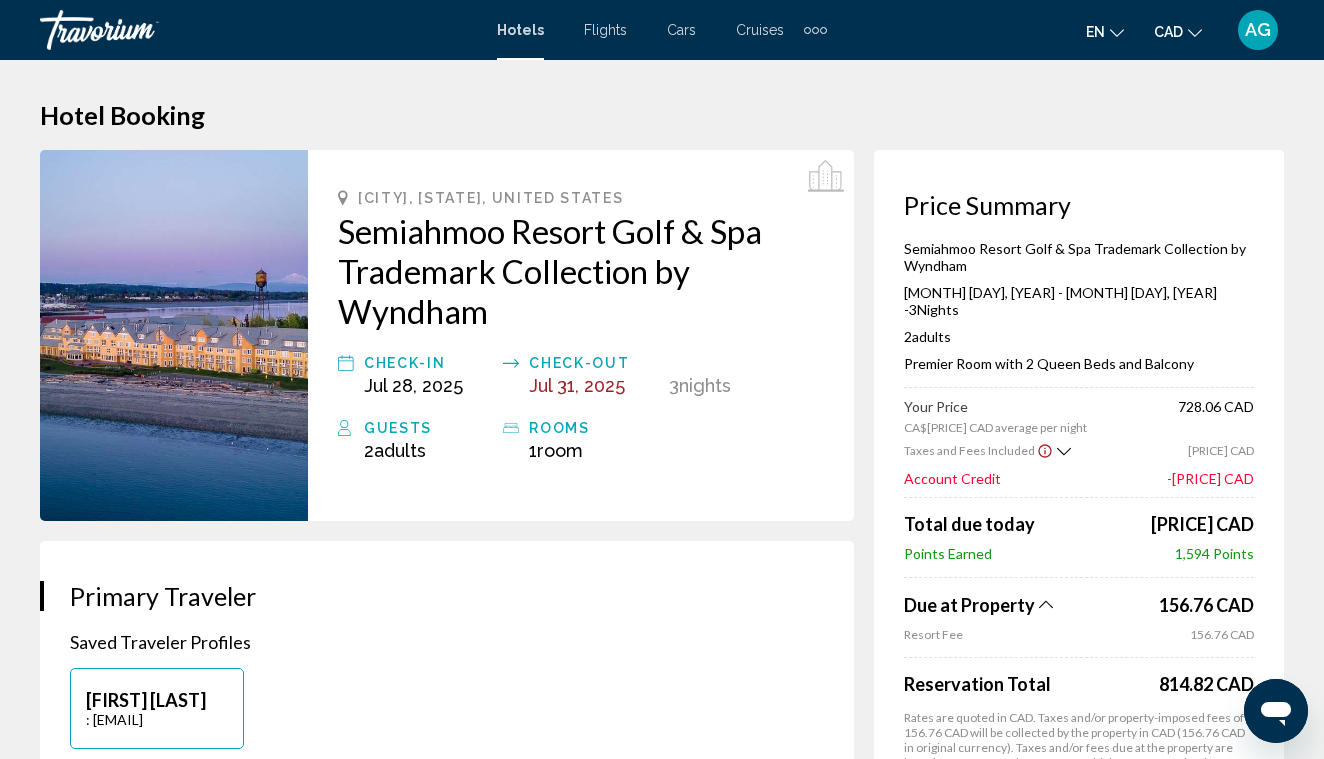 scroll, scrollTop: 0, scrollLeft: 0, axis: both 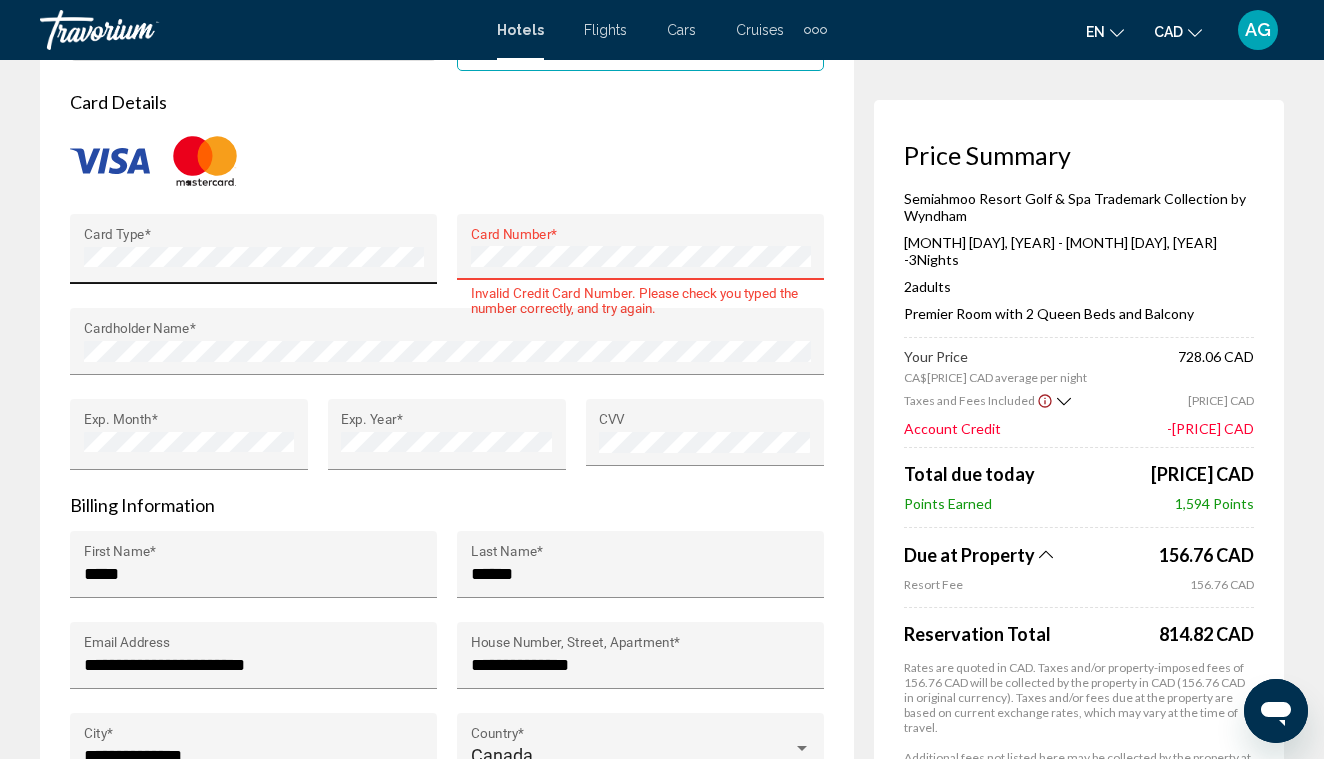click on "Card Type  *" at bounding box center (254, 255) 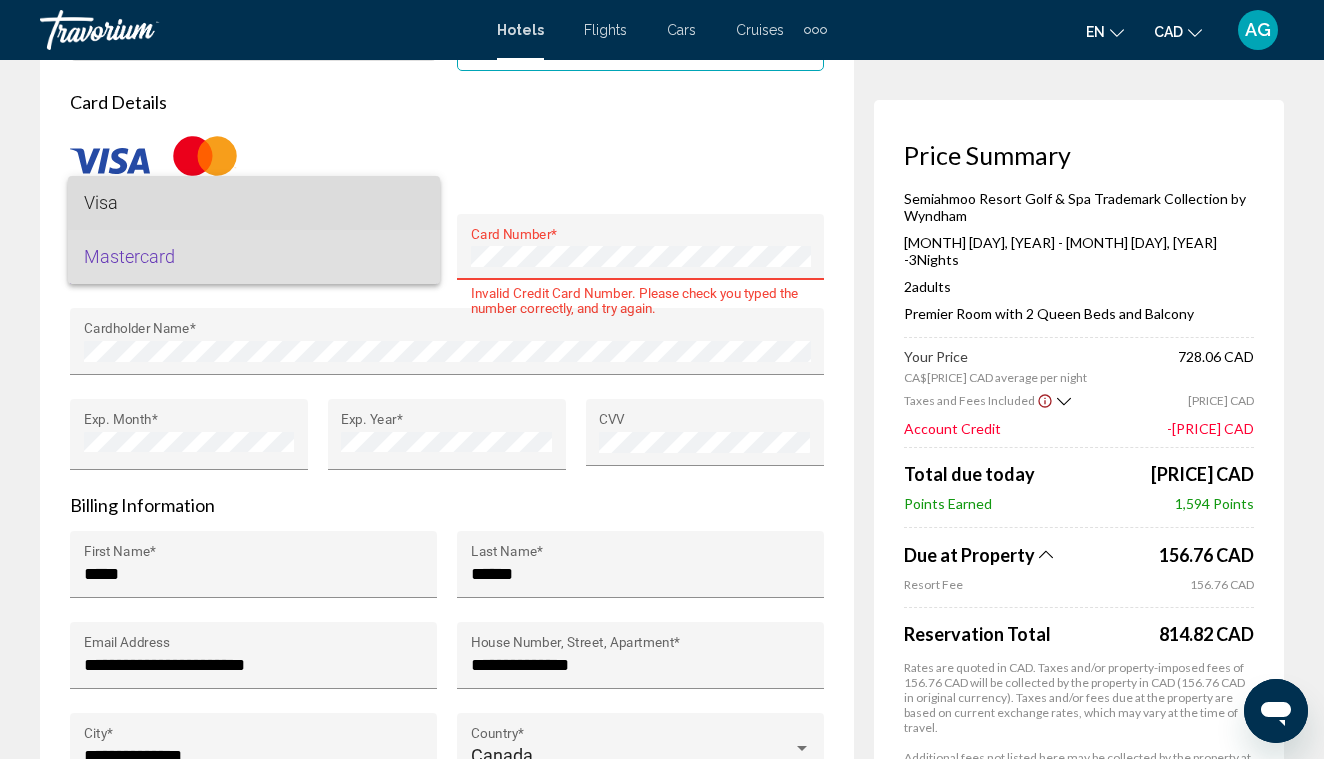 click on "Visa" at bounding box center (254, 203) 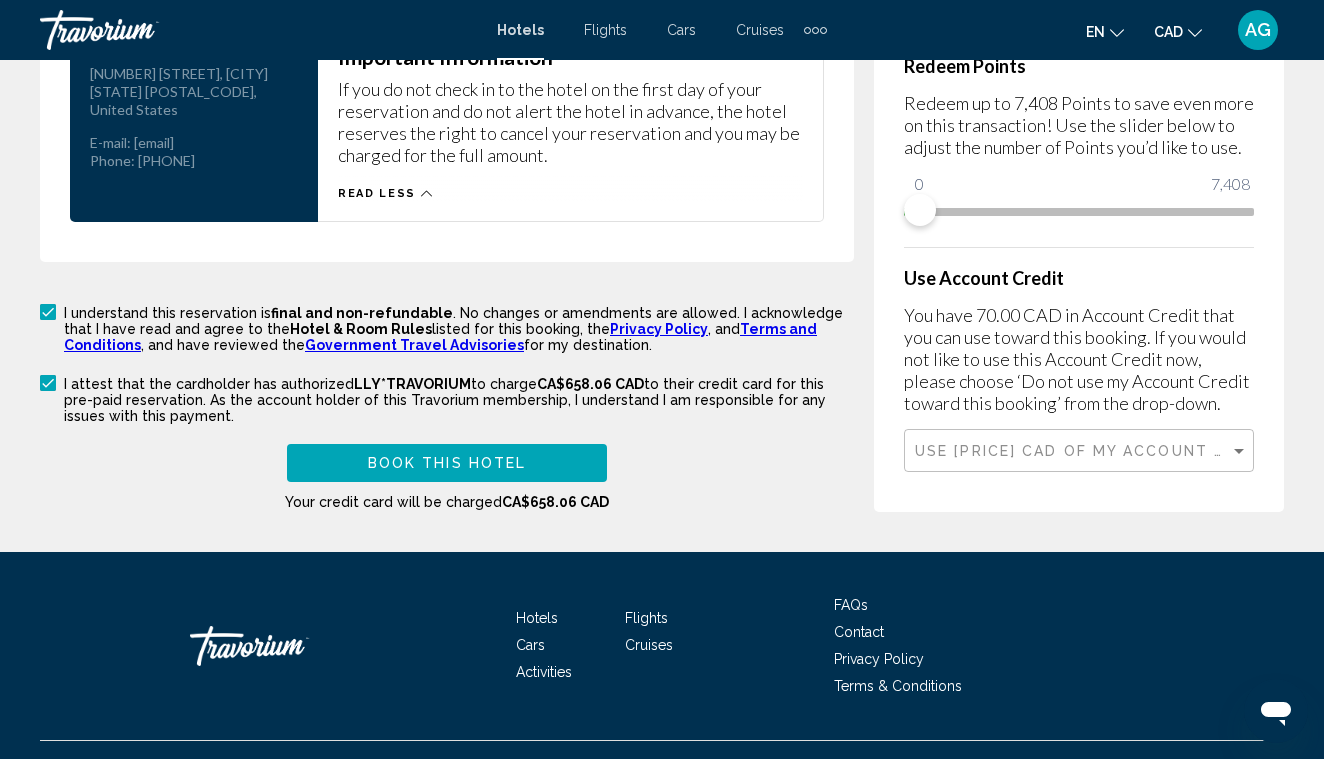 scroll, scrollTop: 3047, scrollLeft: 0, axis: vertical 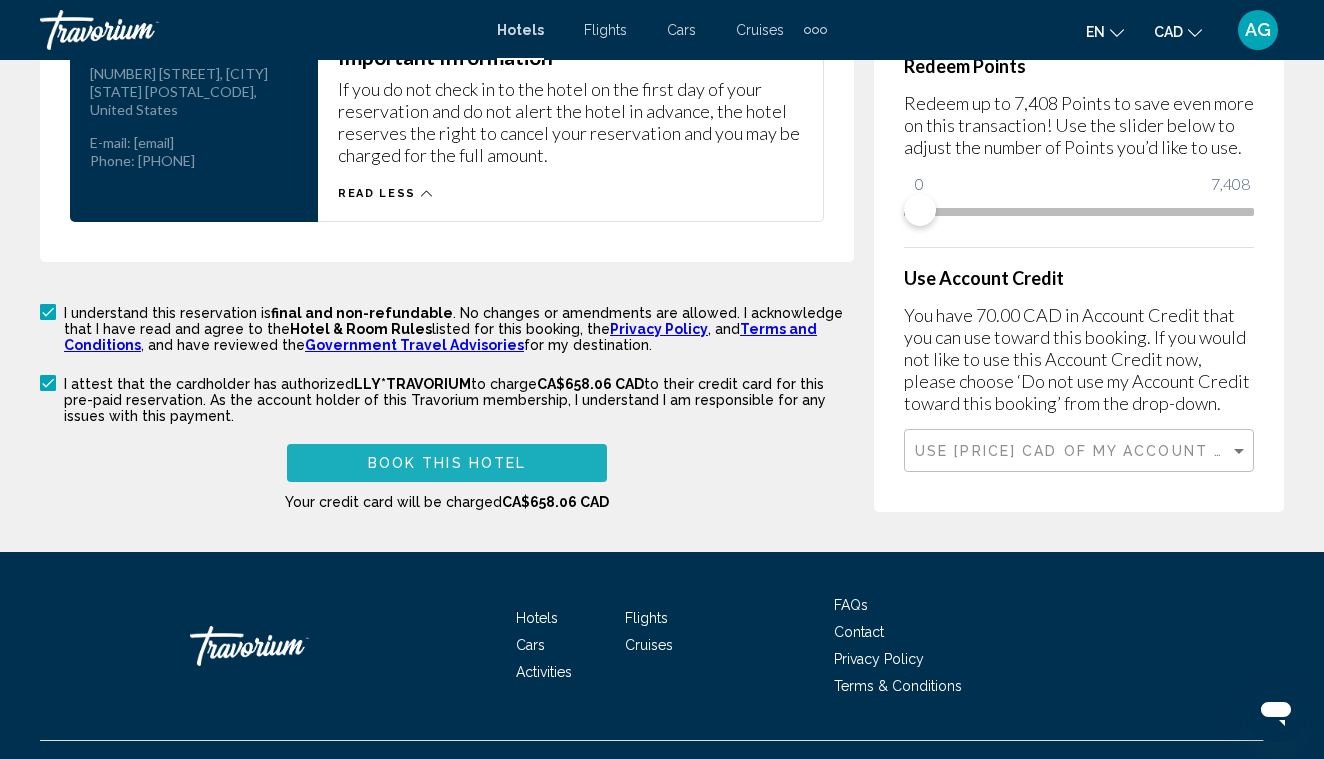 click on "Book this hotel" at bounding box center [447, 464] 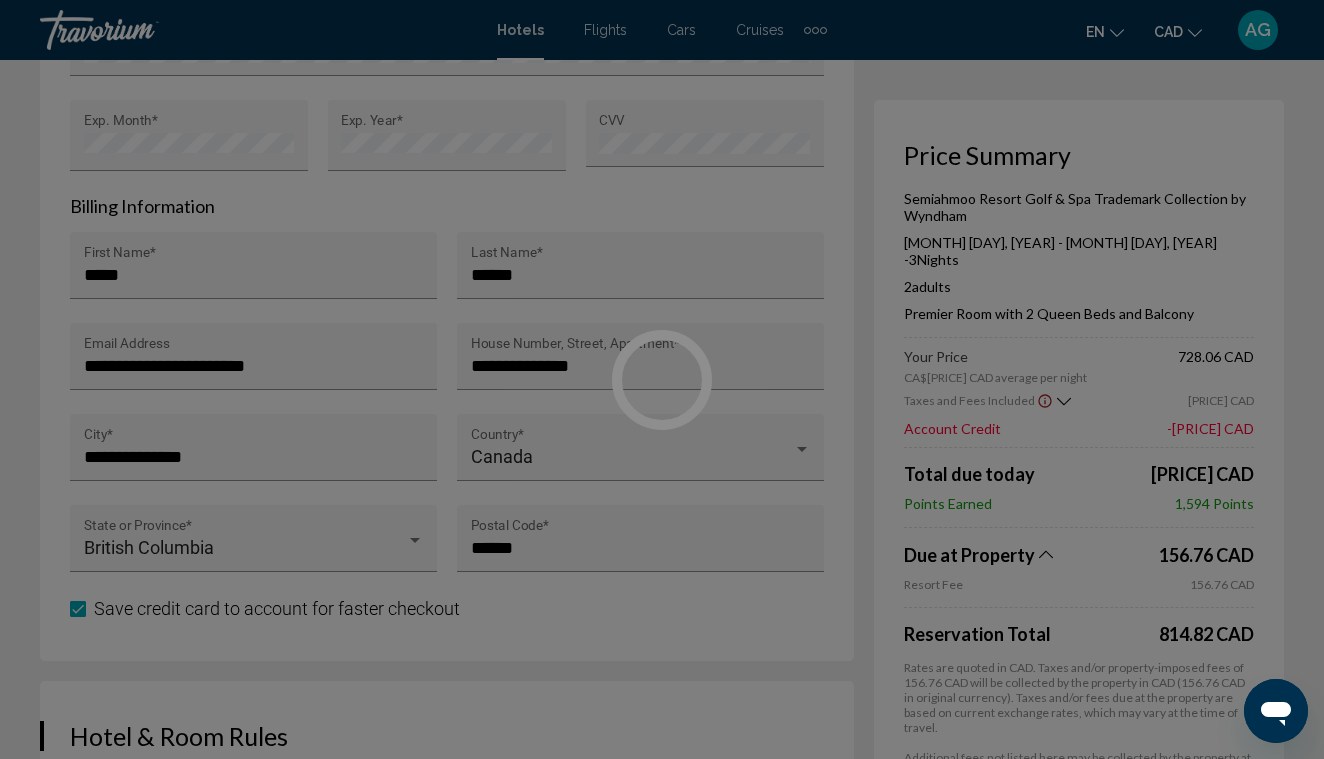 scroll, scrollTop: 2155, scrollLeft: 0, axis: vertical 